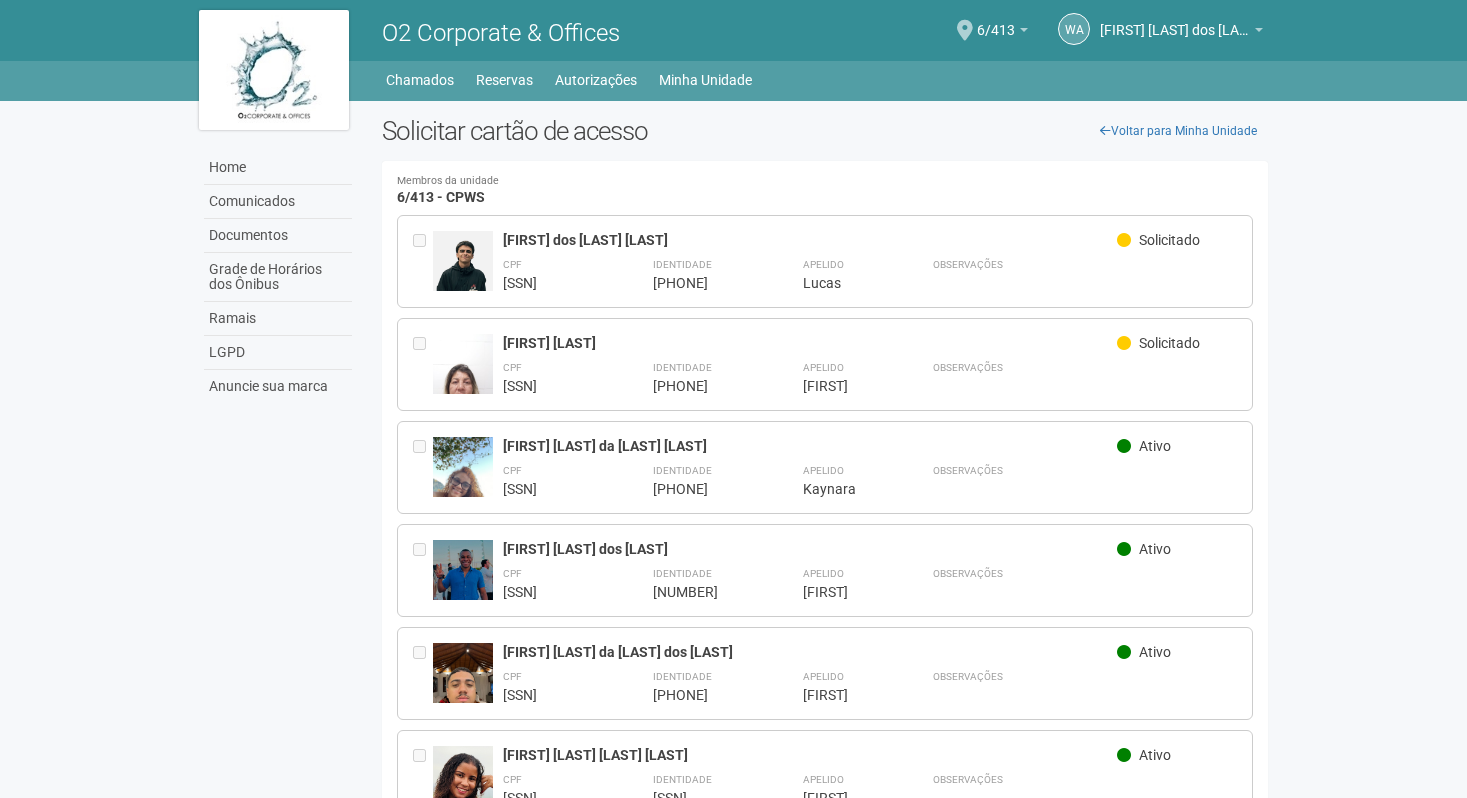 scroll, scrollTop: 0, scrollLeft: 0, axis: both 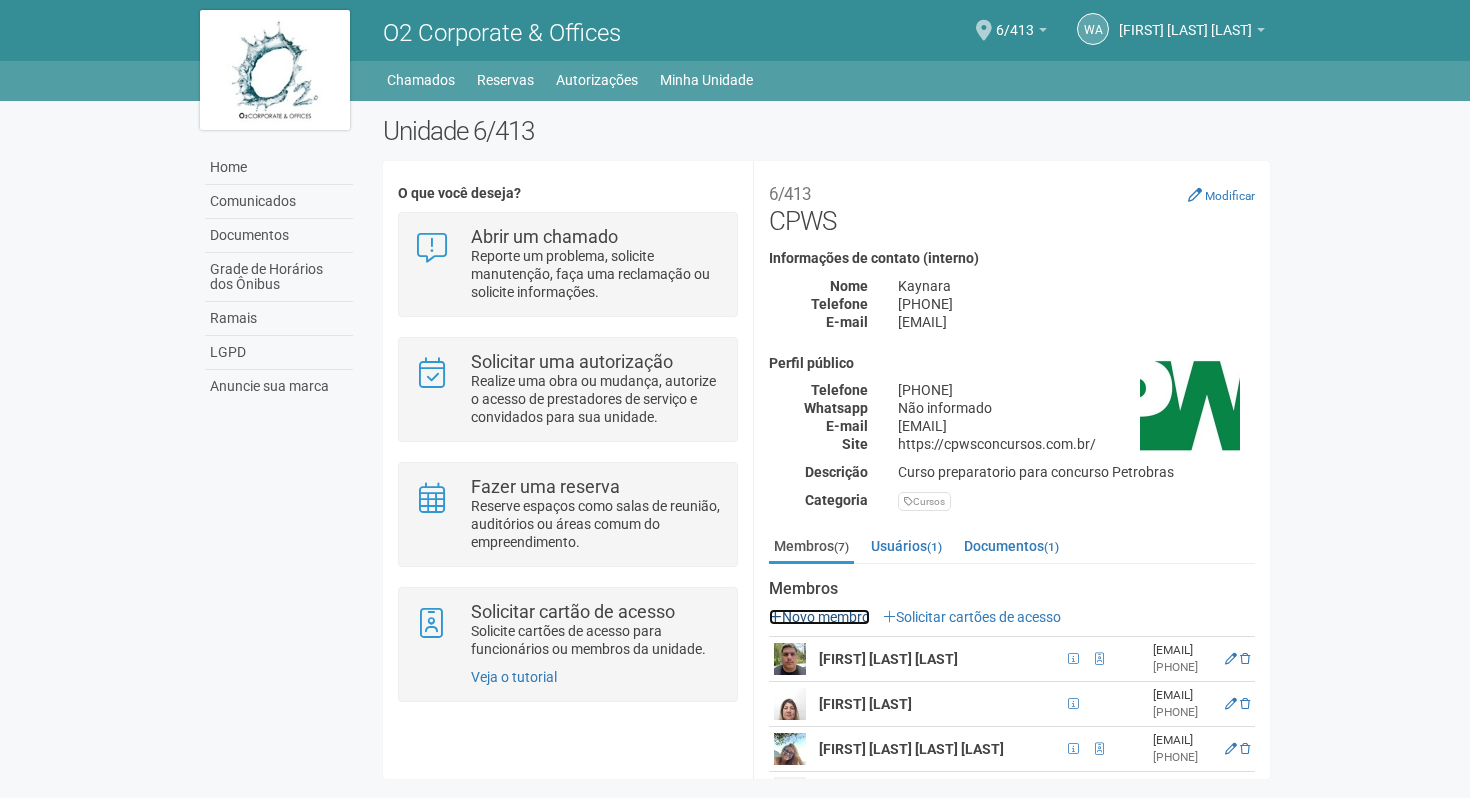 click on "Novo membro" at bounding box center (819, 617) 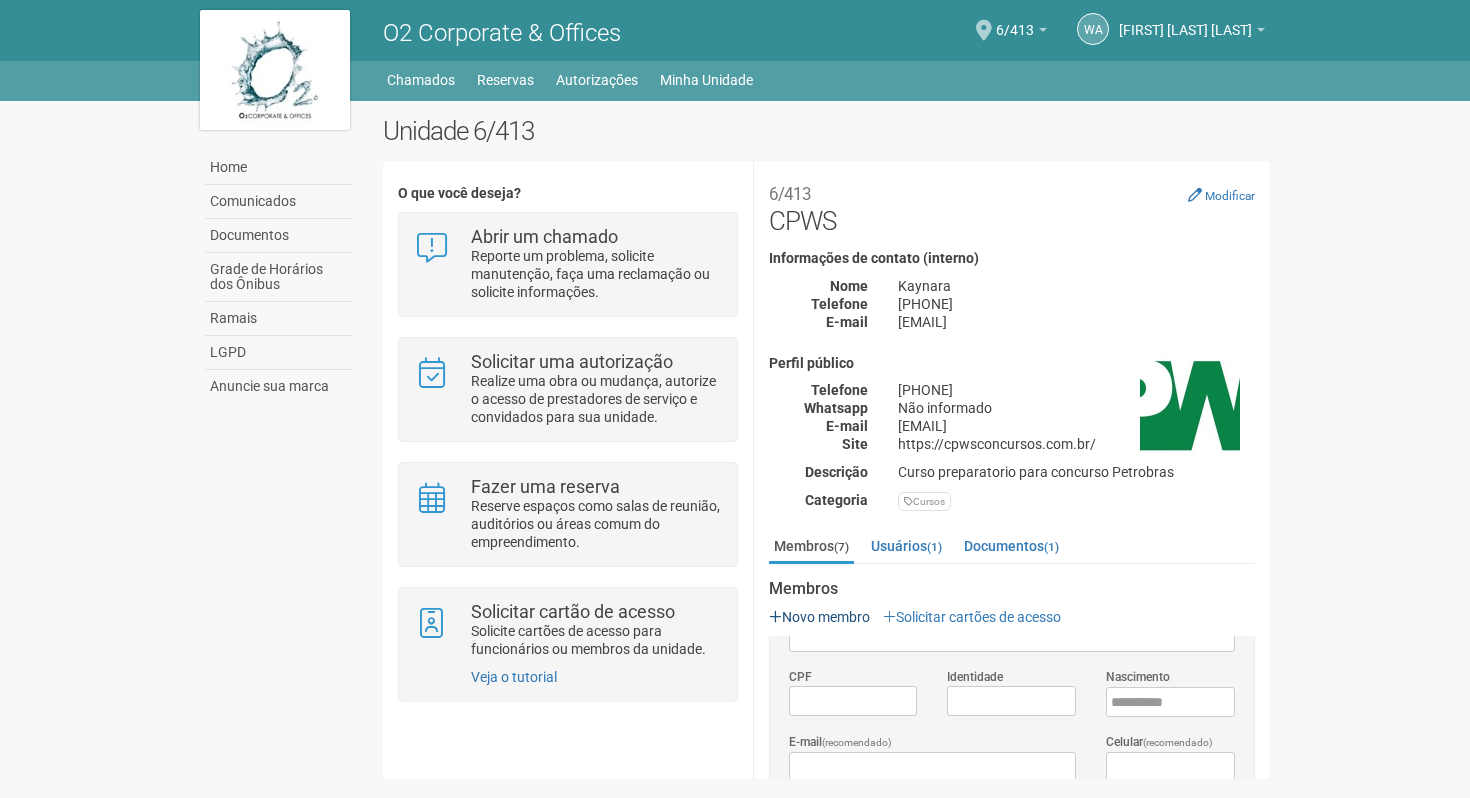 scroll, scrollTop: 0, scrollLeft: 0, axis: both 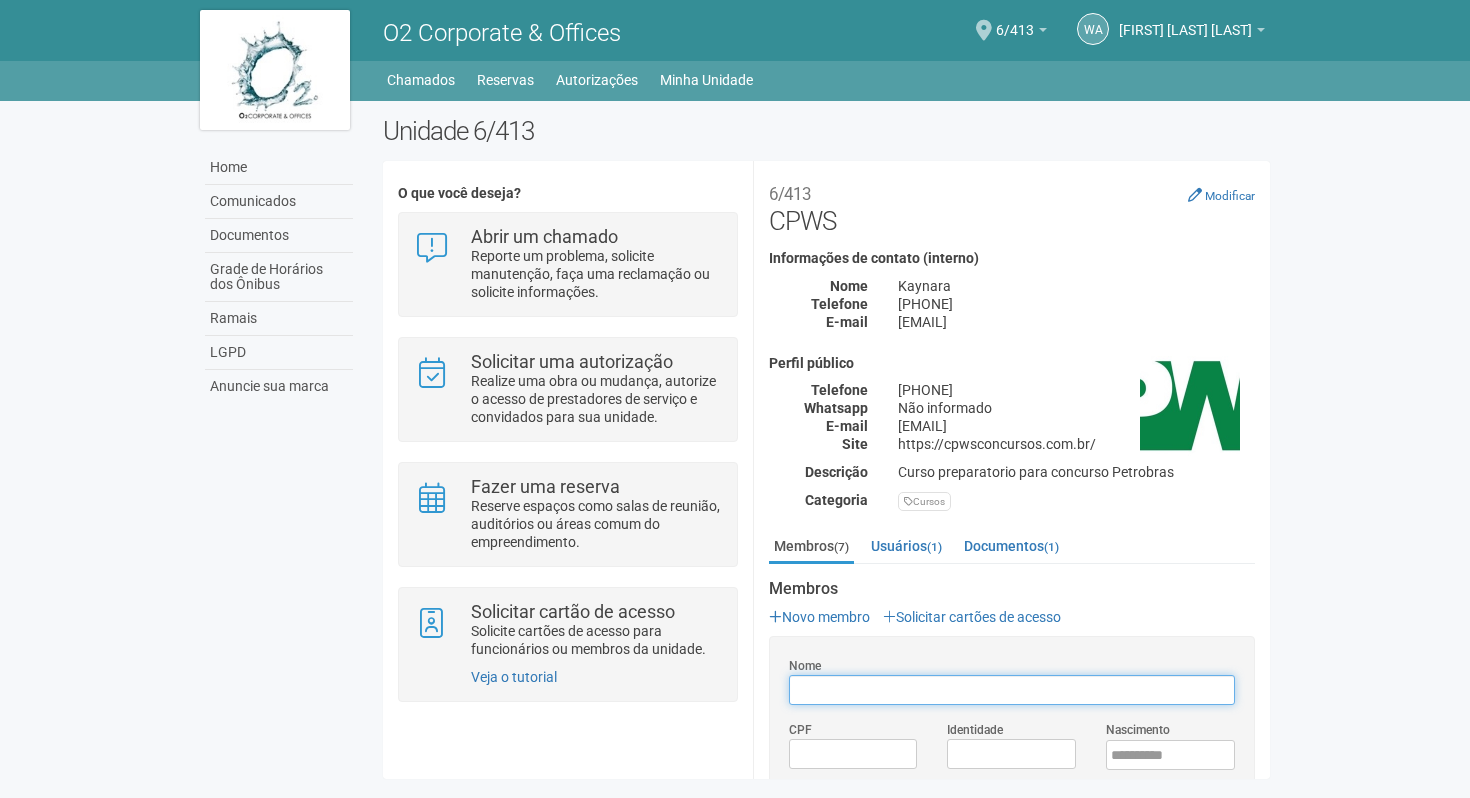 paste on "**********" 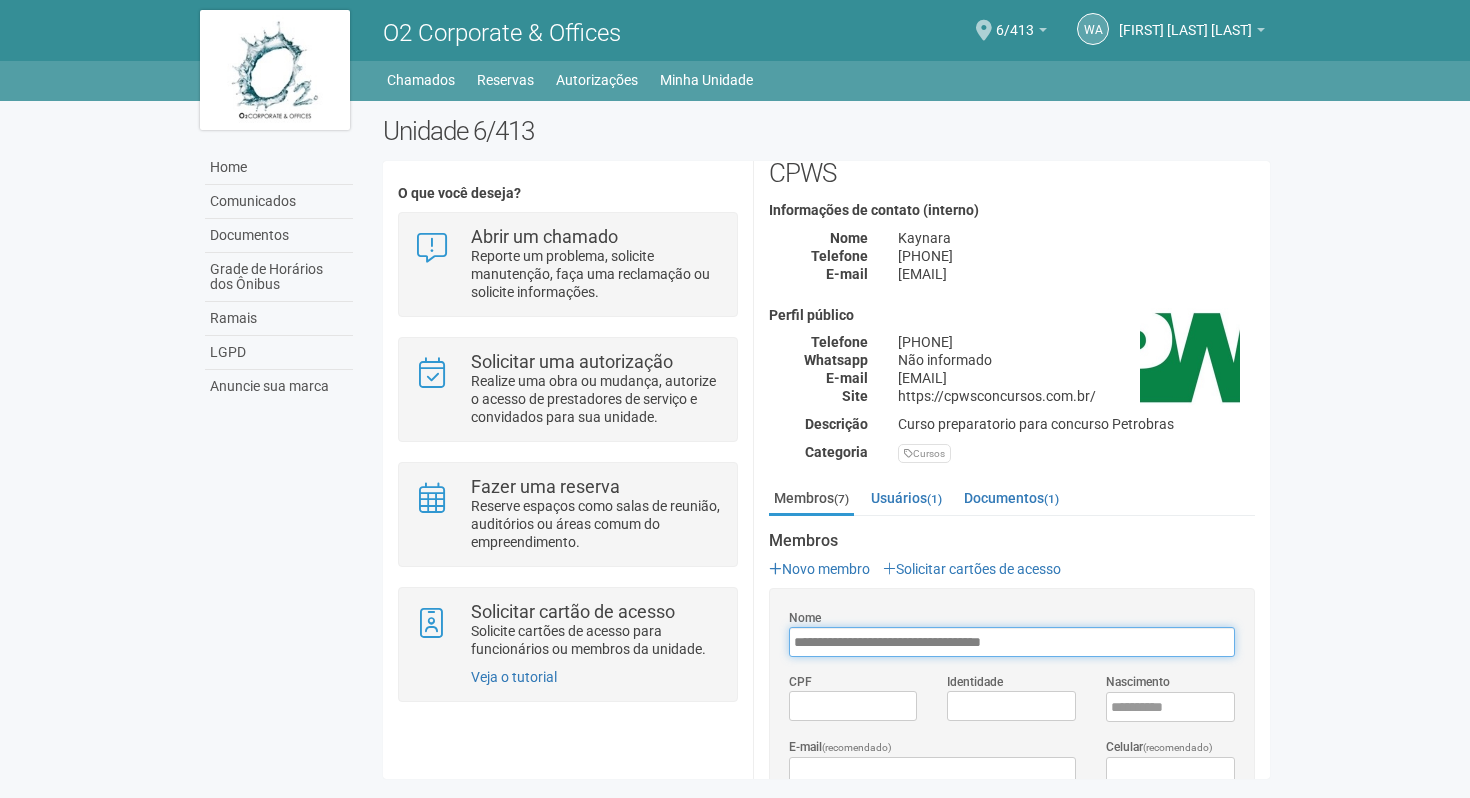 scroll, scrollTop: 72, scrollLeft: 0, axis: vertical 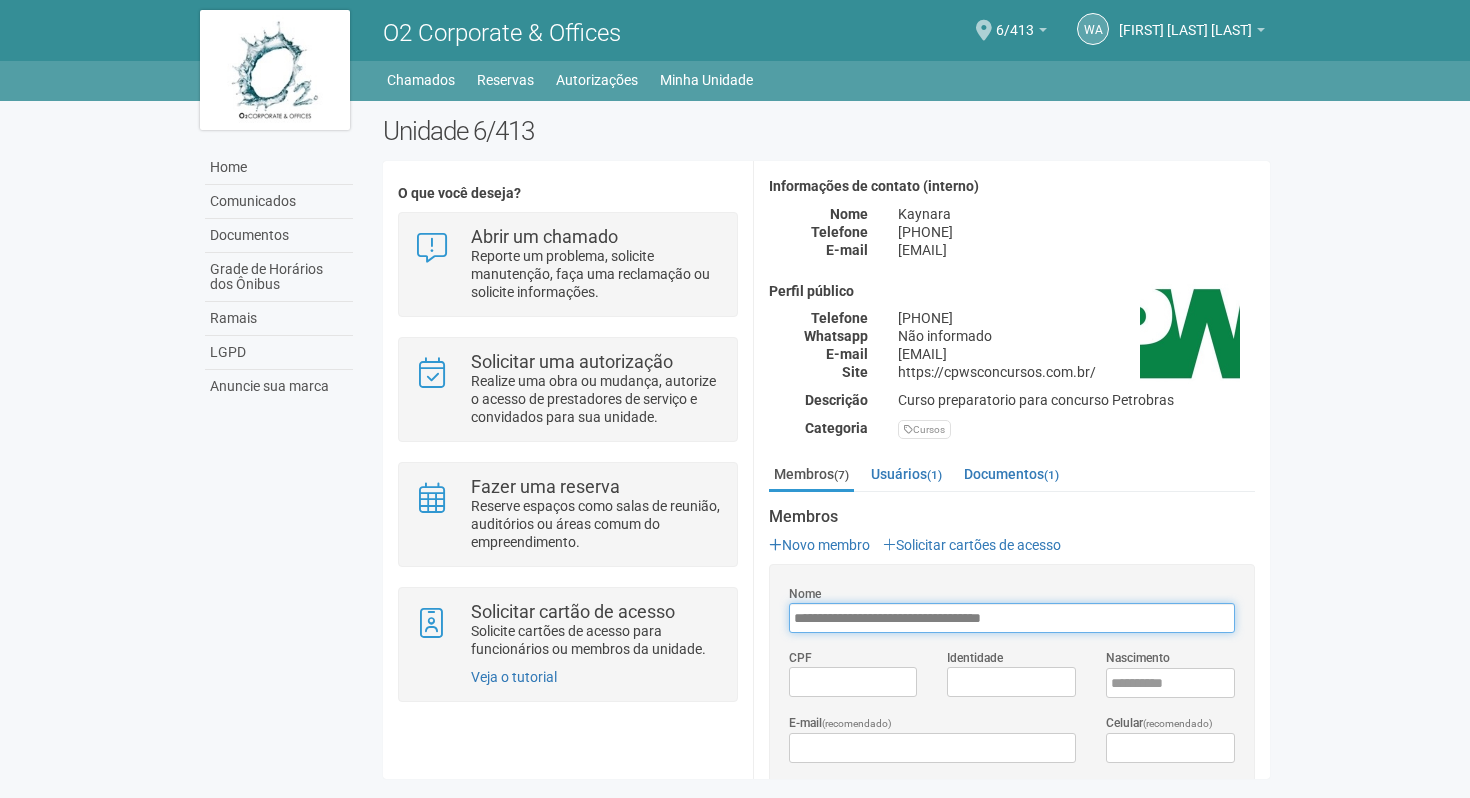 type on "**********" 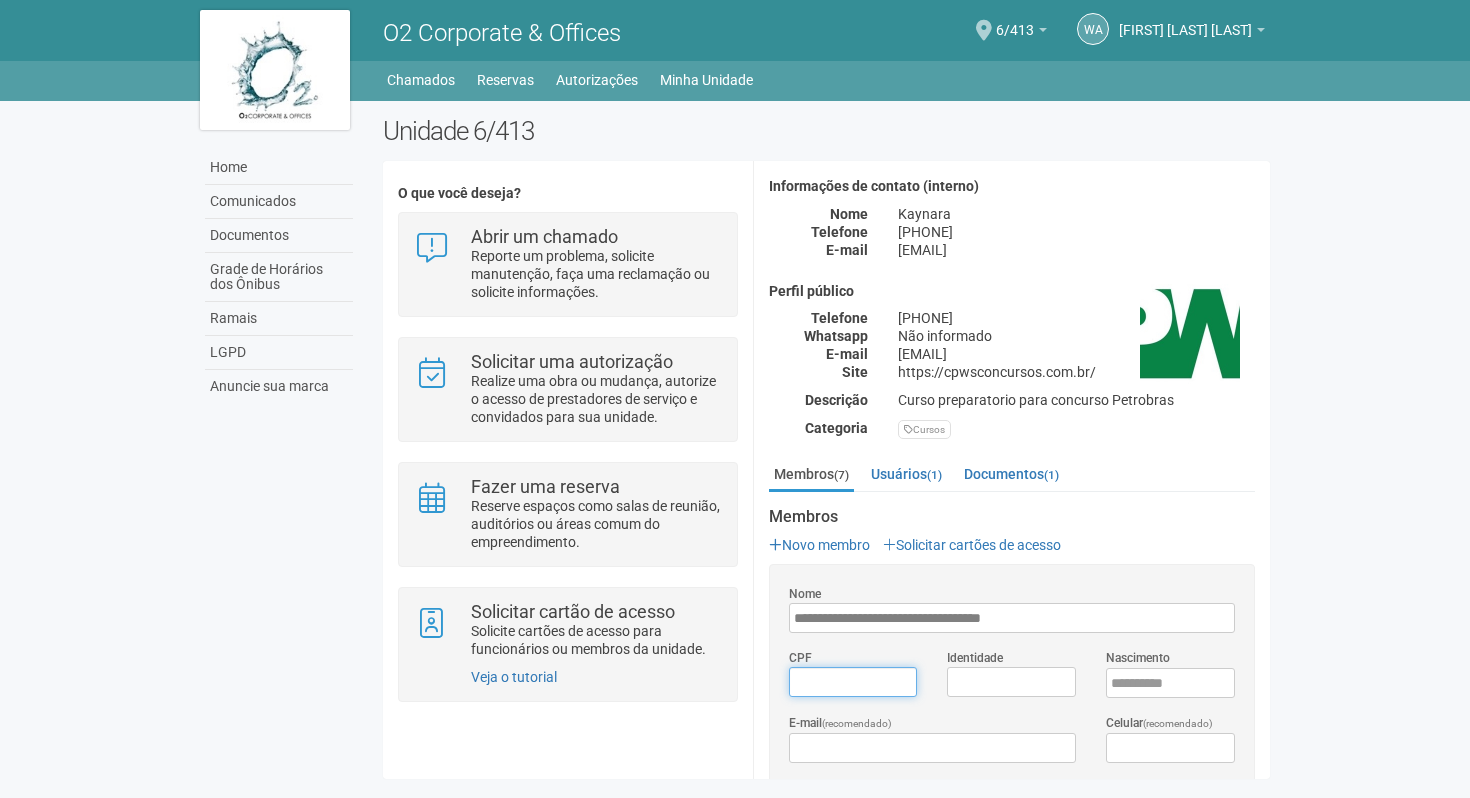 type on "*********" 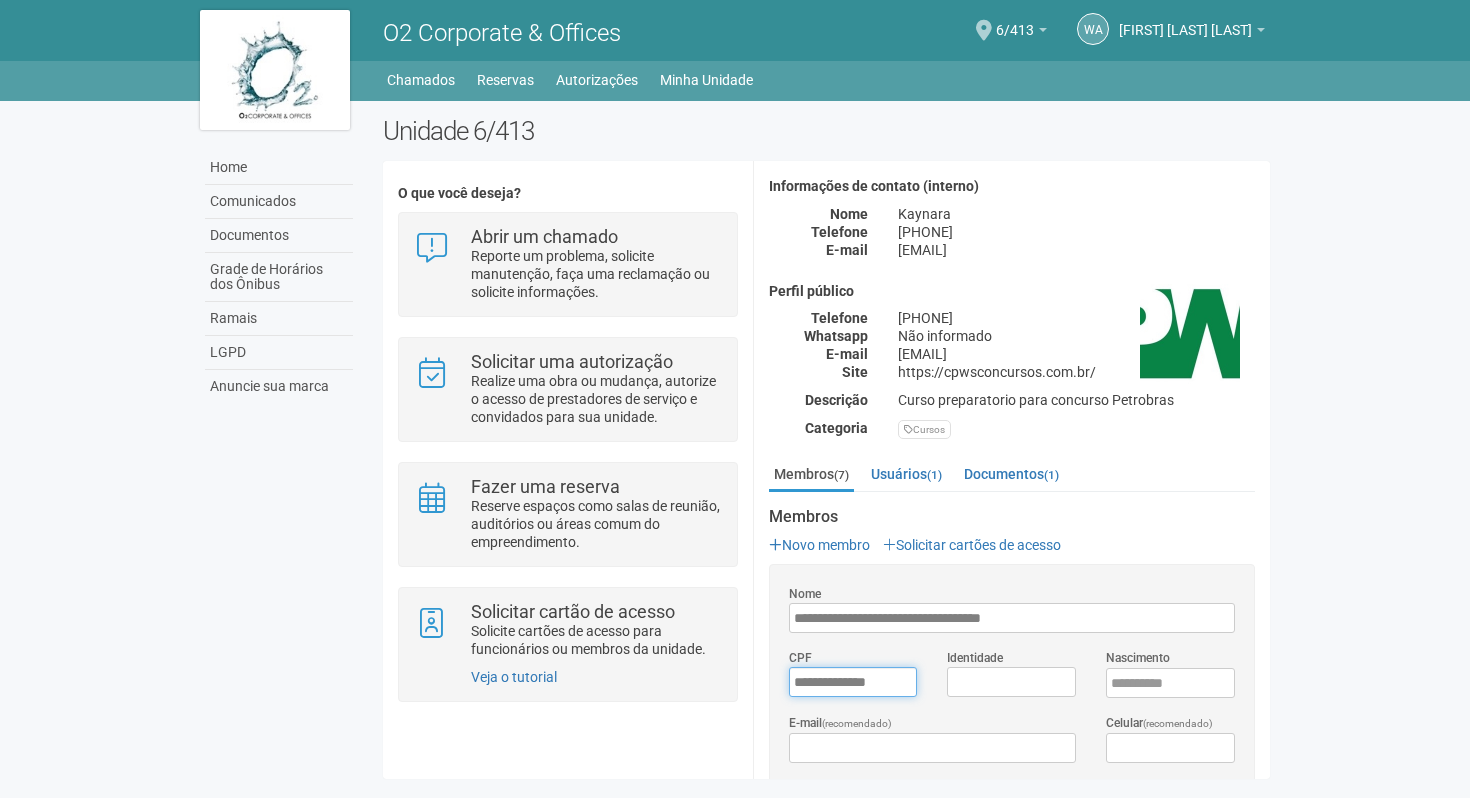 click on "*********" at bounding box center (853, 682) 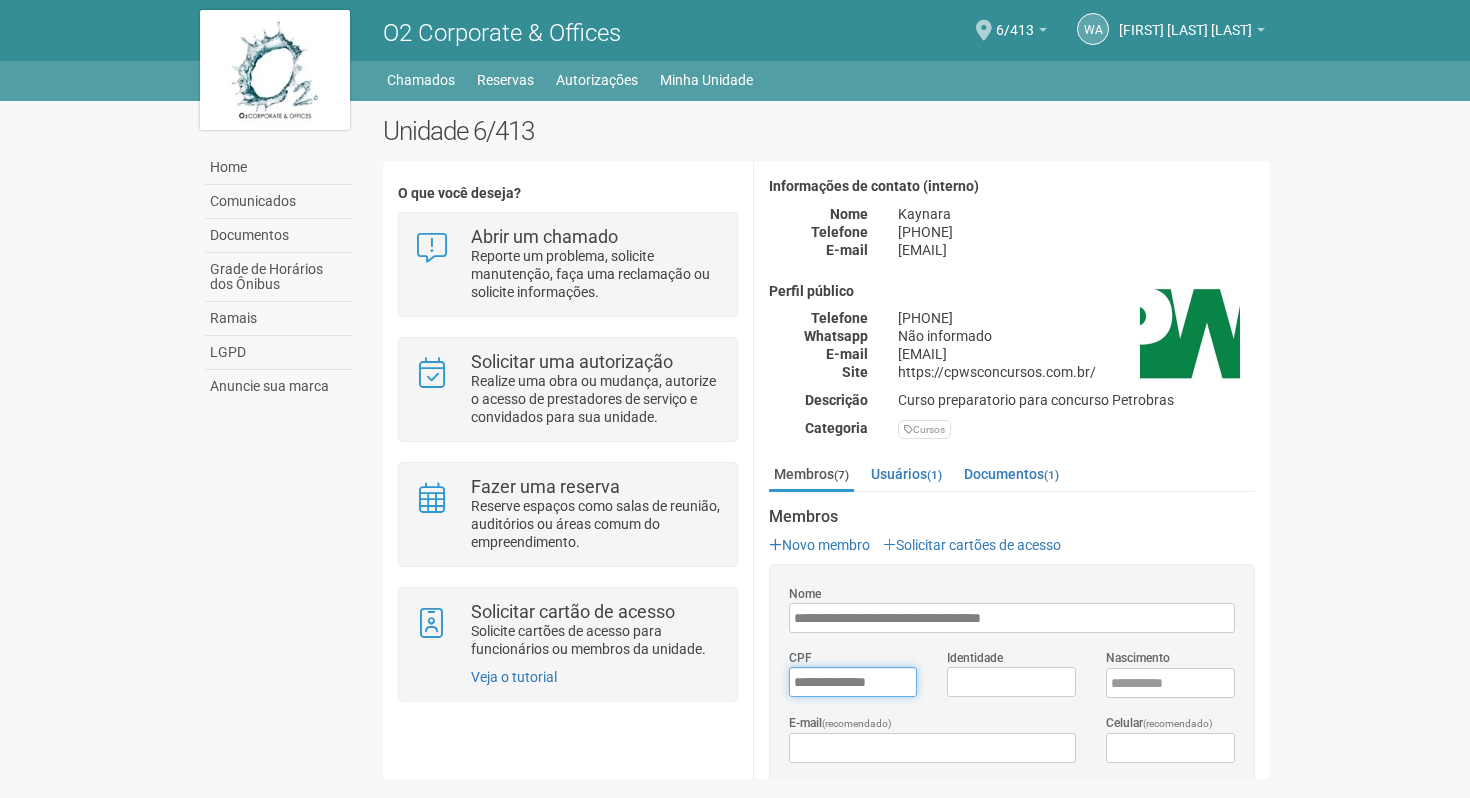 click on "*********" at bounding box center [853, 682] 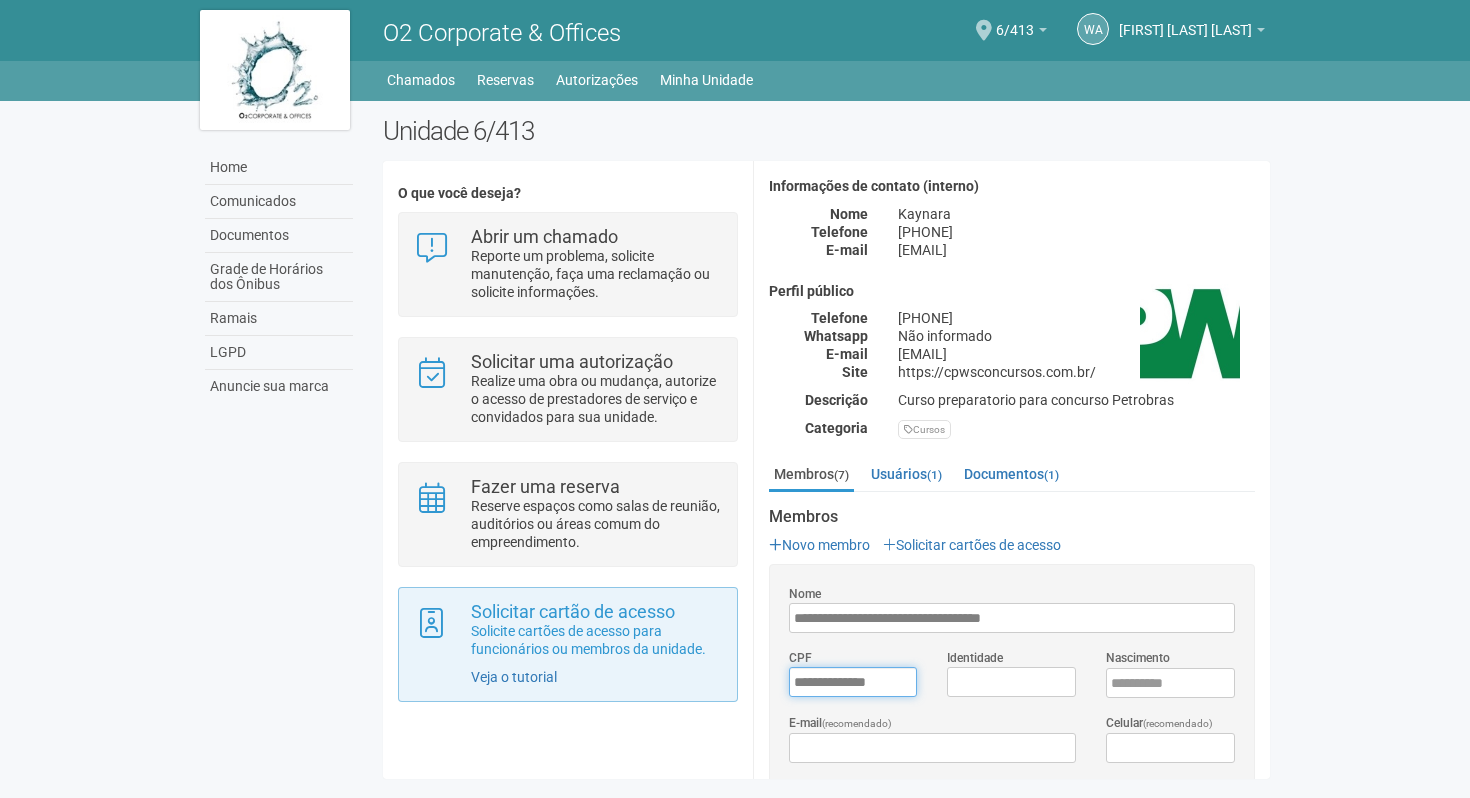 drag, startPoint x: 858, startPoint y: 680, endPoint x: 726, endPoint y: 676, distance: 132.0606 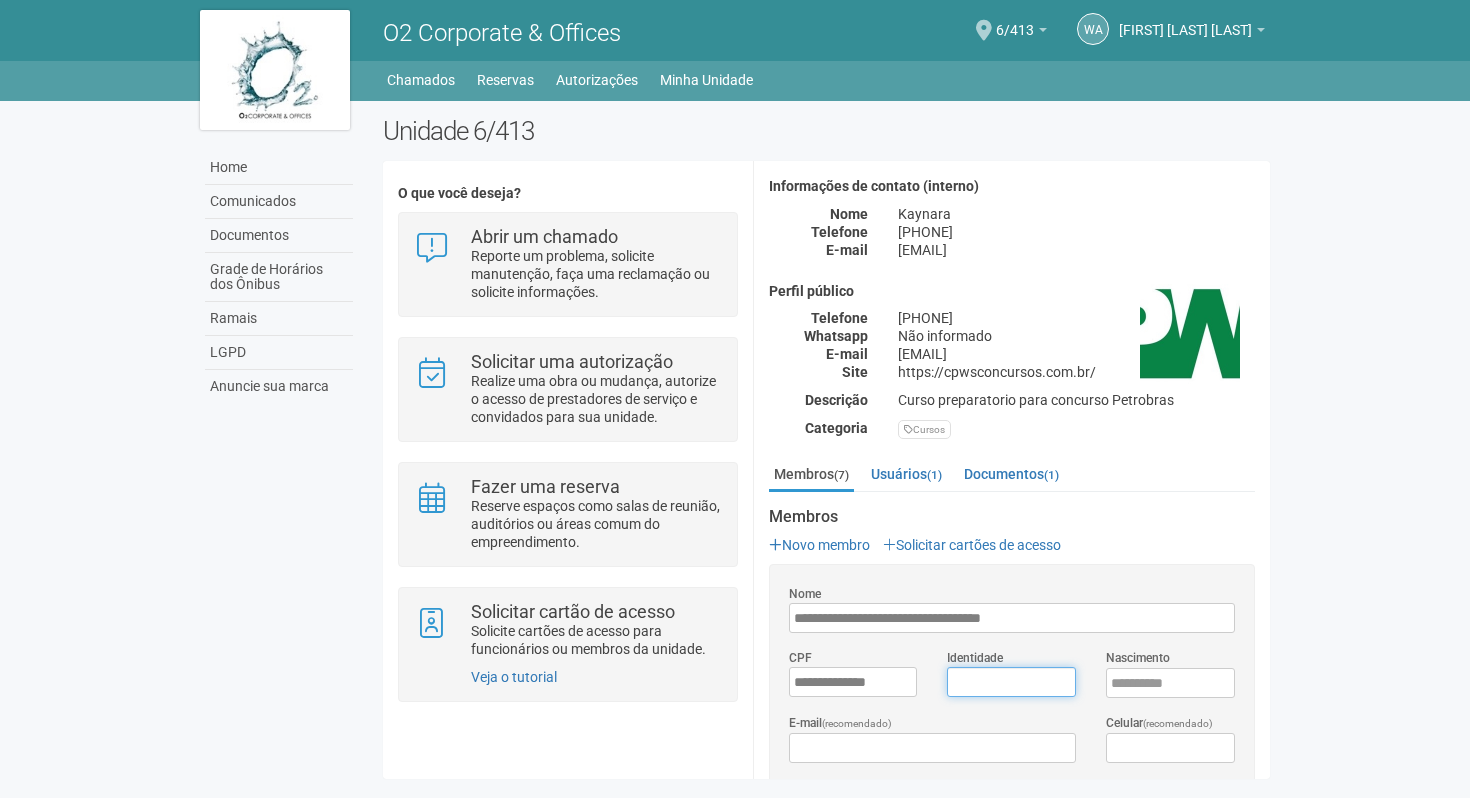 click on "Identidade" at bounding box center [1011, 682] 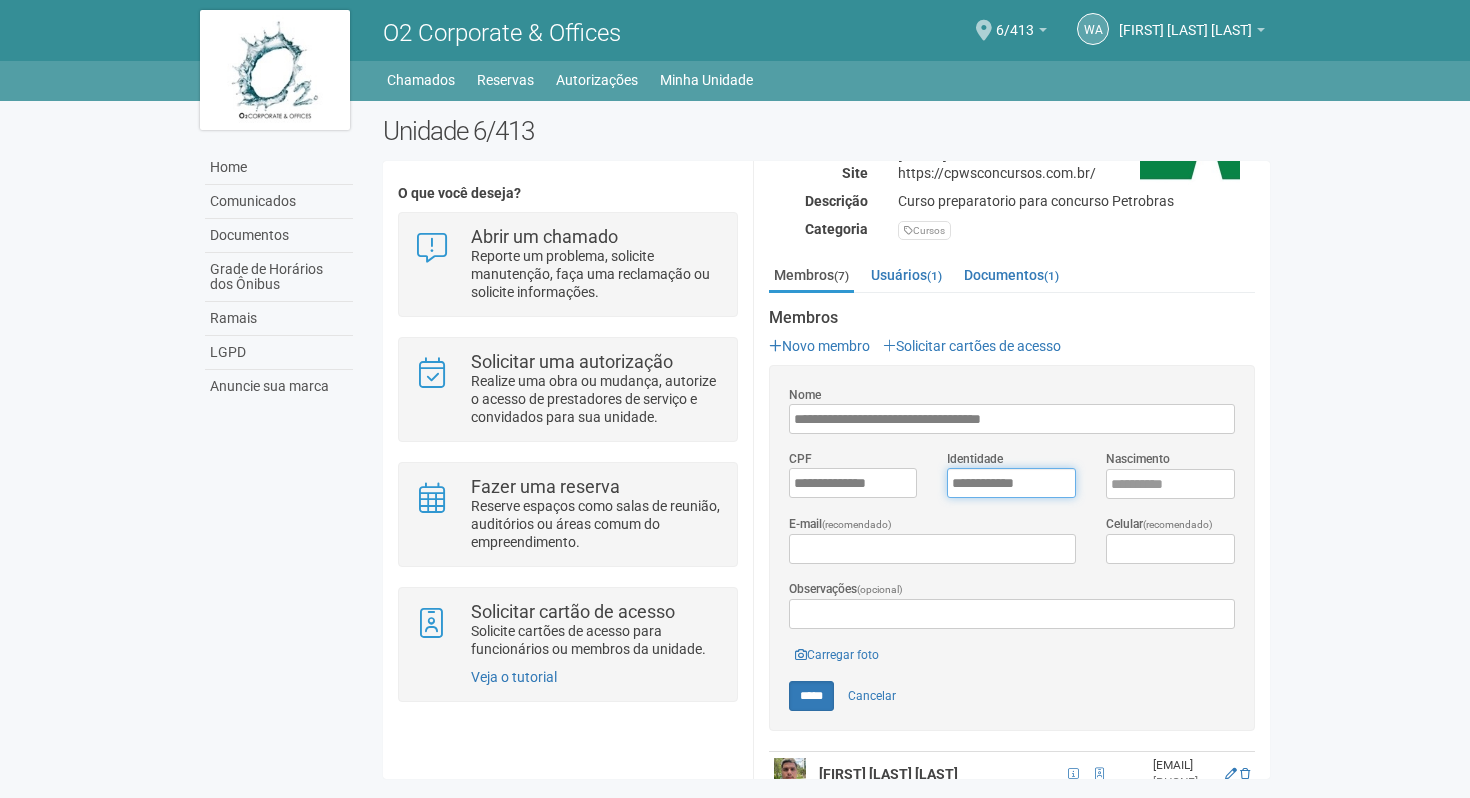 scroll, scrollTop: 324, scrollLeft: 0, axis: vertical 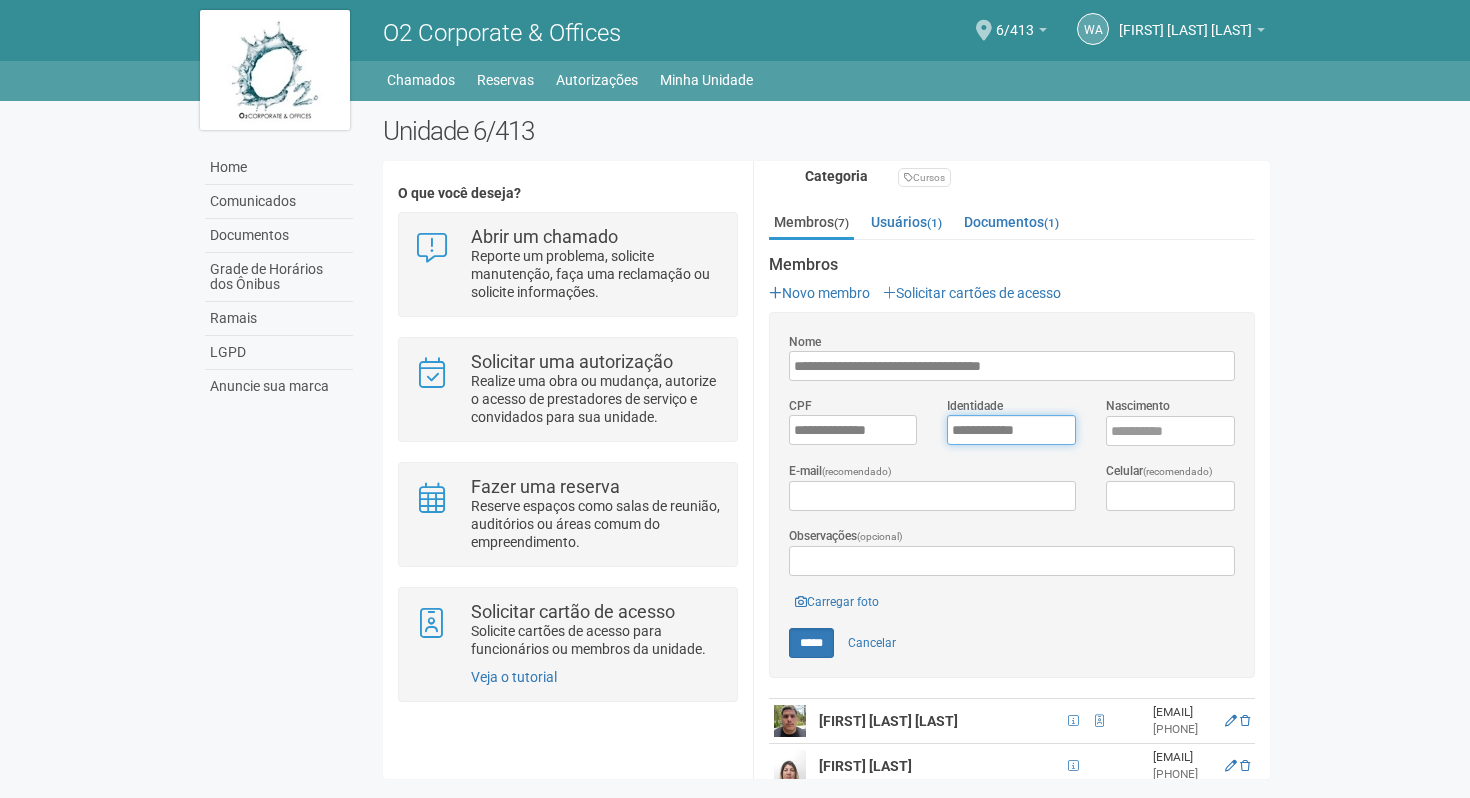 type on "**********" 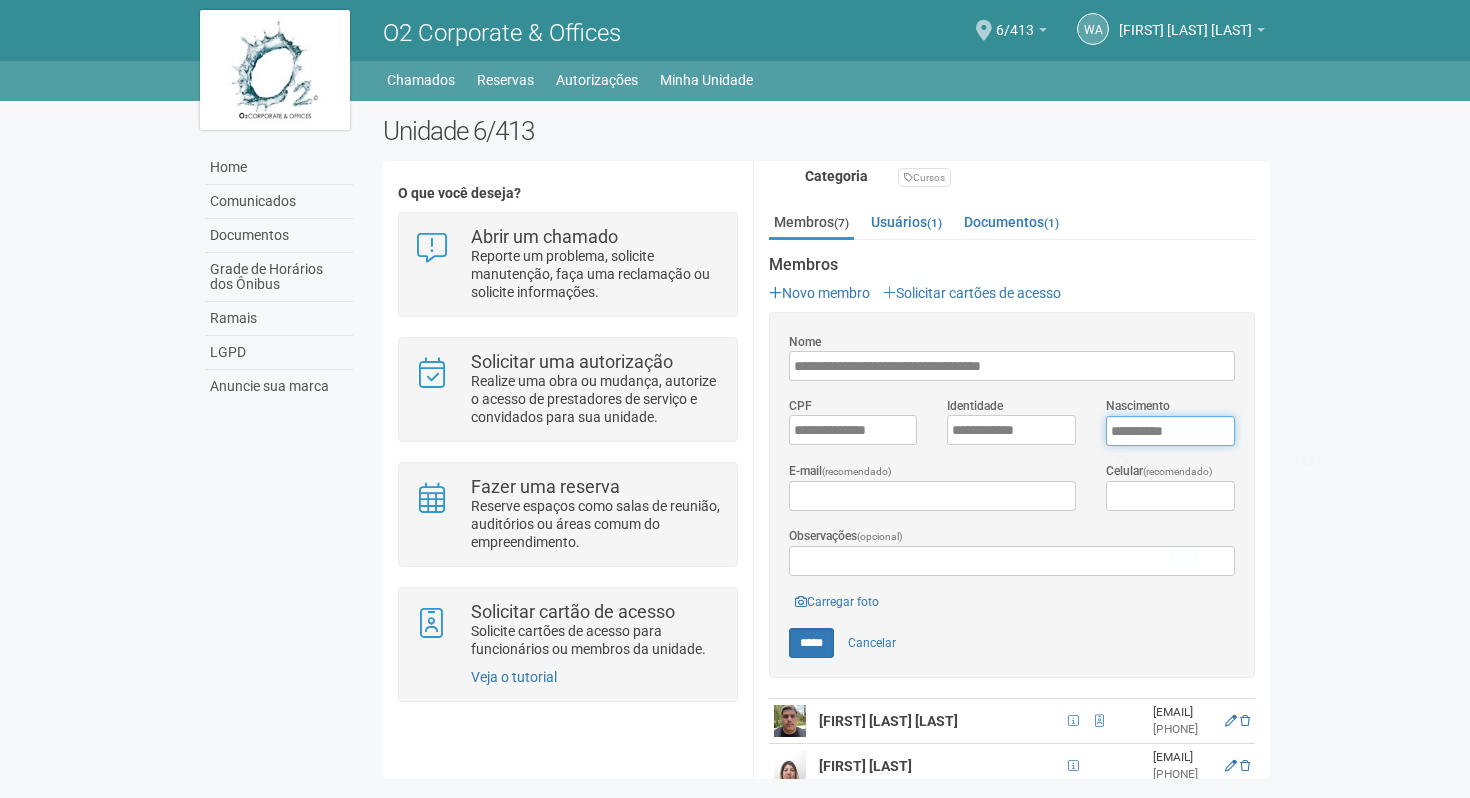 click on "****" at bounding box center (1170, 431) 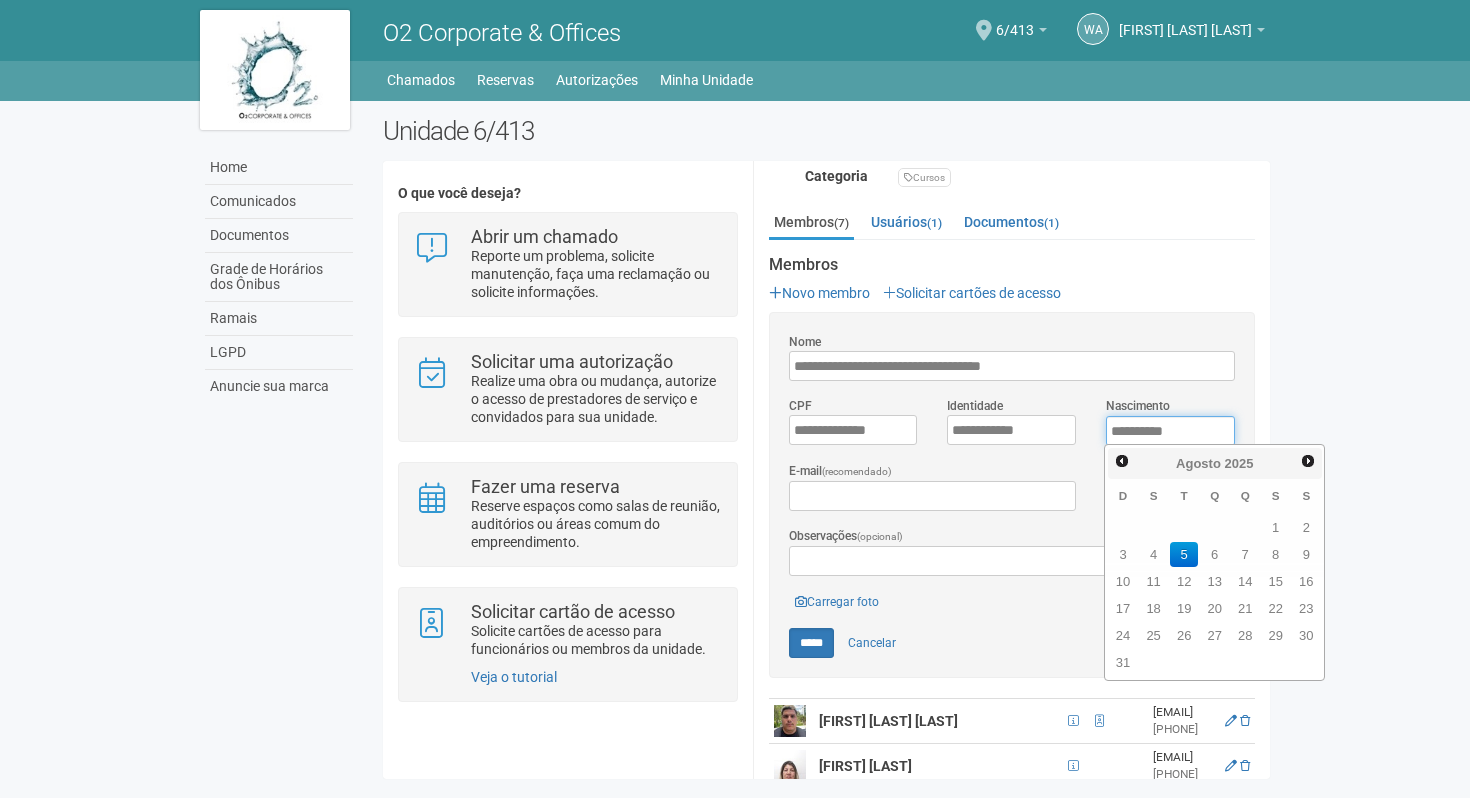 drag, startPoint x: 1181, startPoint y: 420, endPoint x: 1025, endPoint y: 433, distance: 156.54073 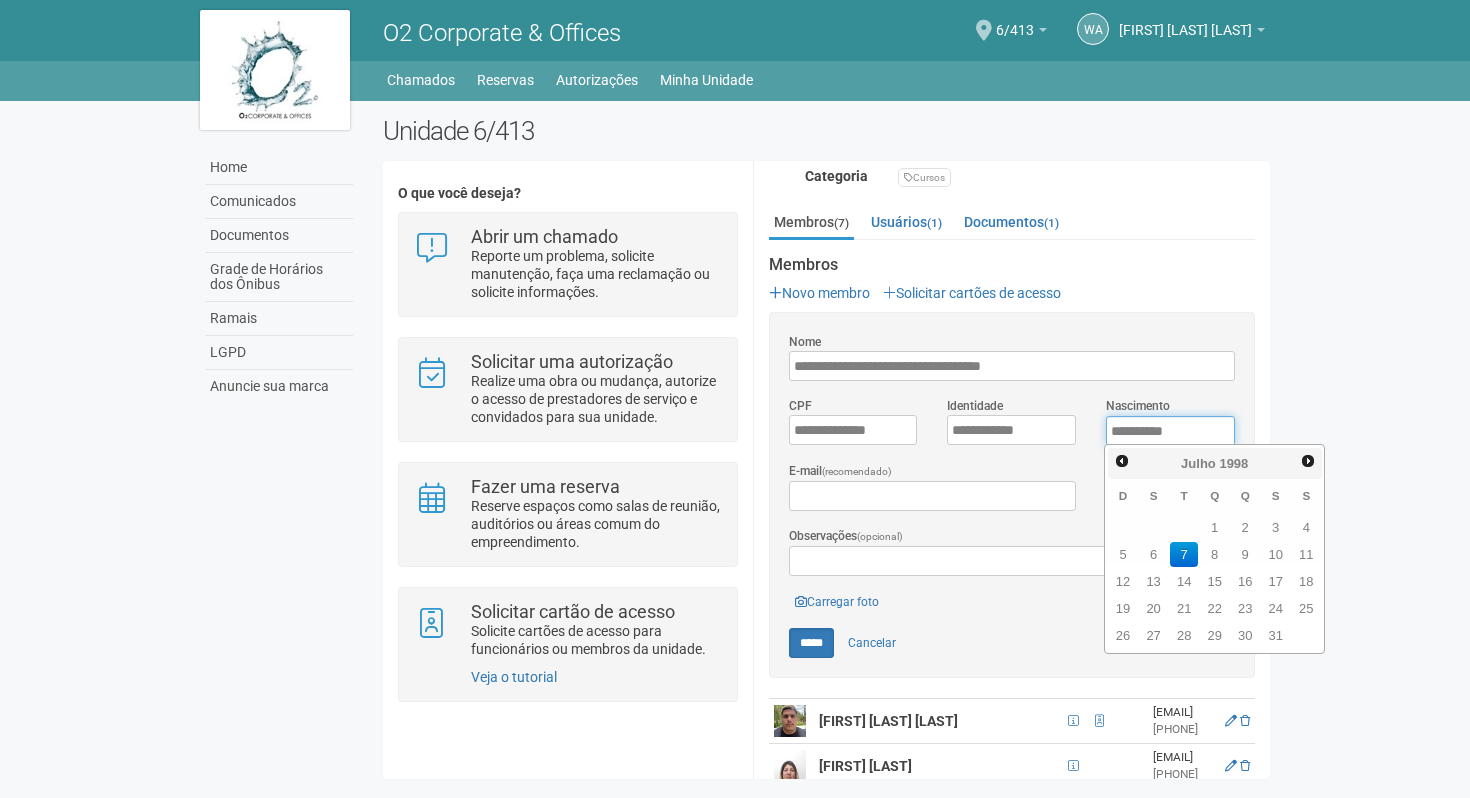 type on "**********" 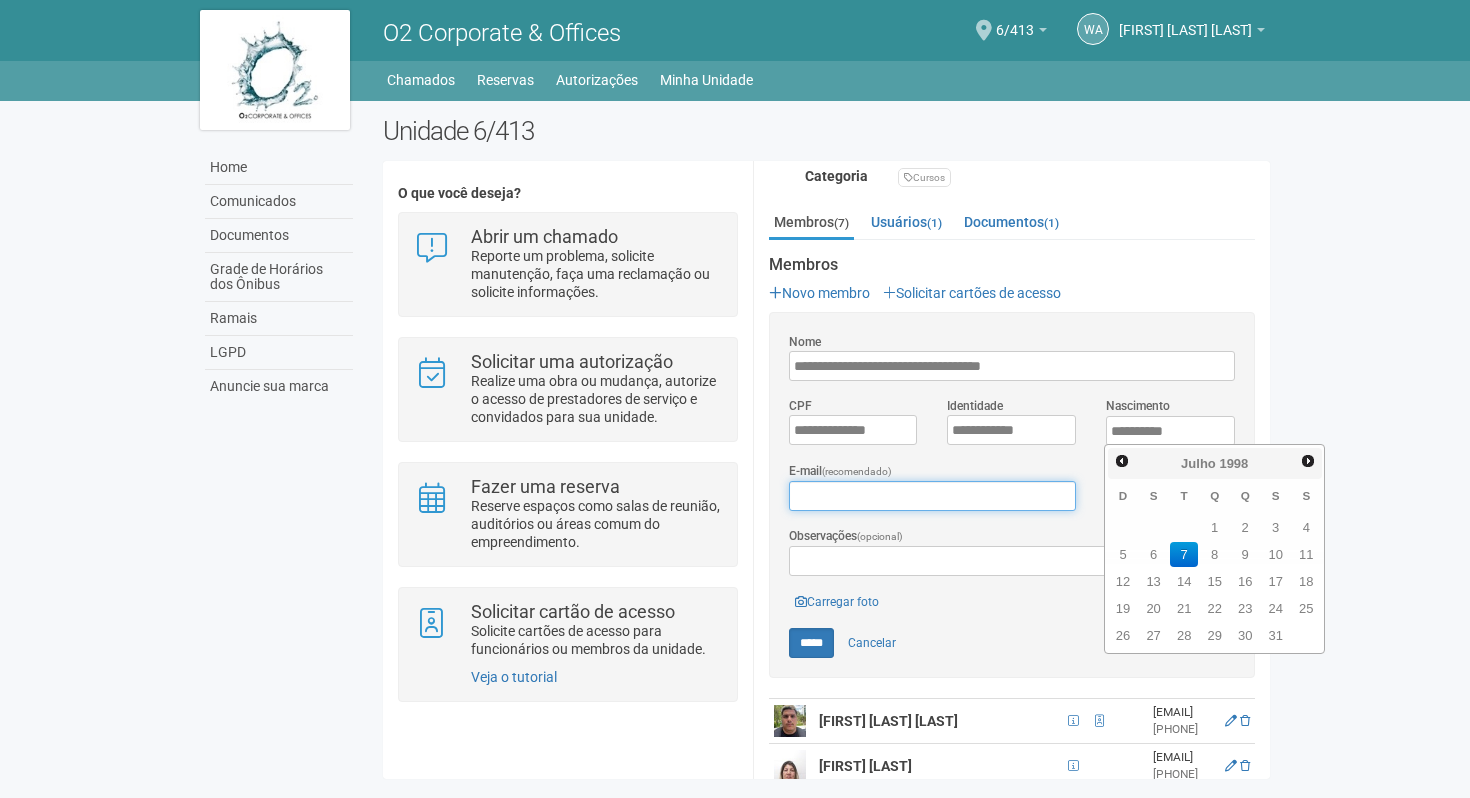 click on "E-mail  (recomendado)" at bounding box center [932, 496] 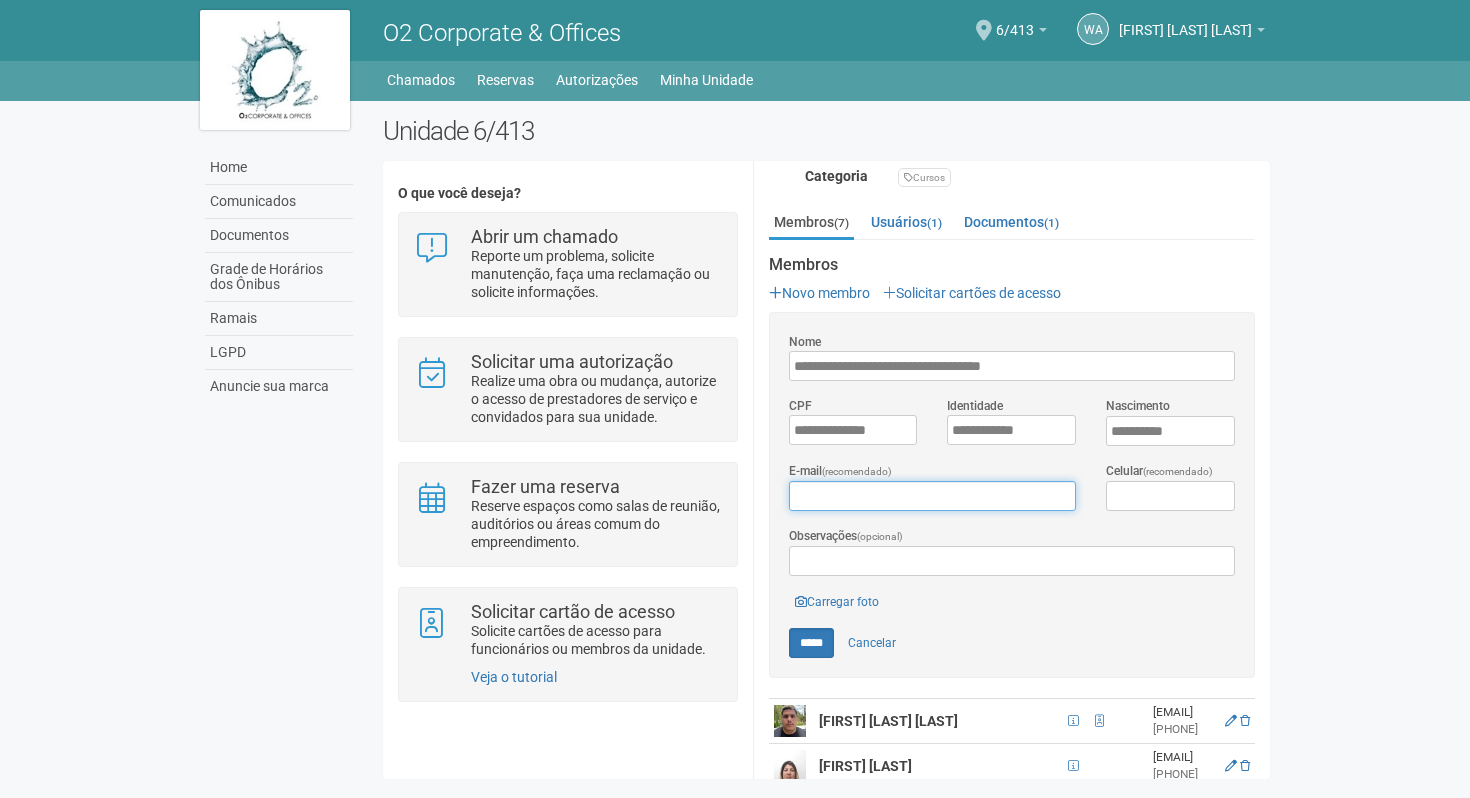 paste on "**********" 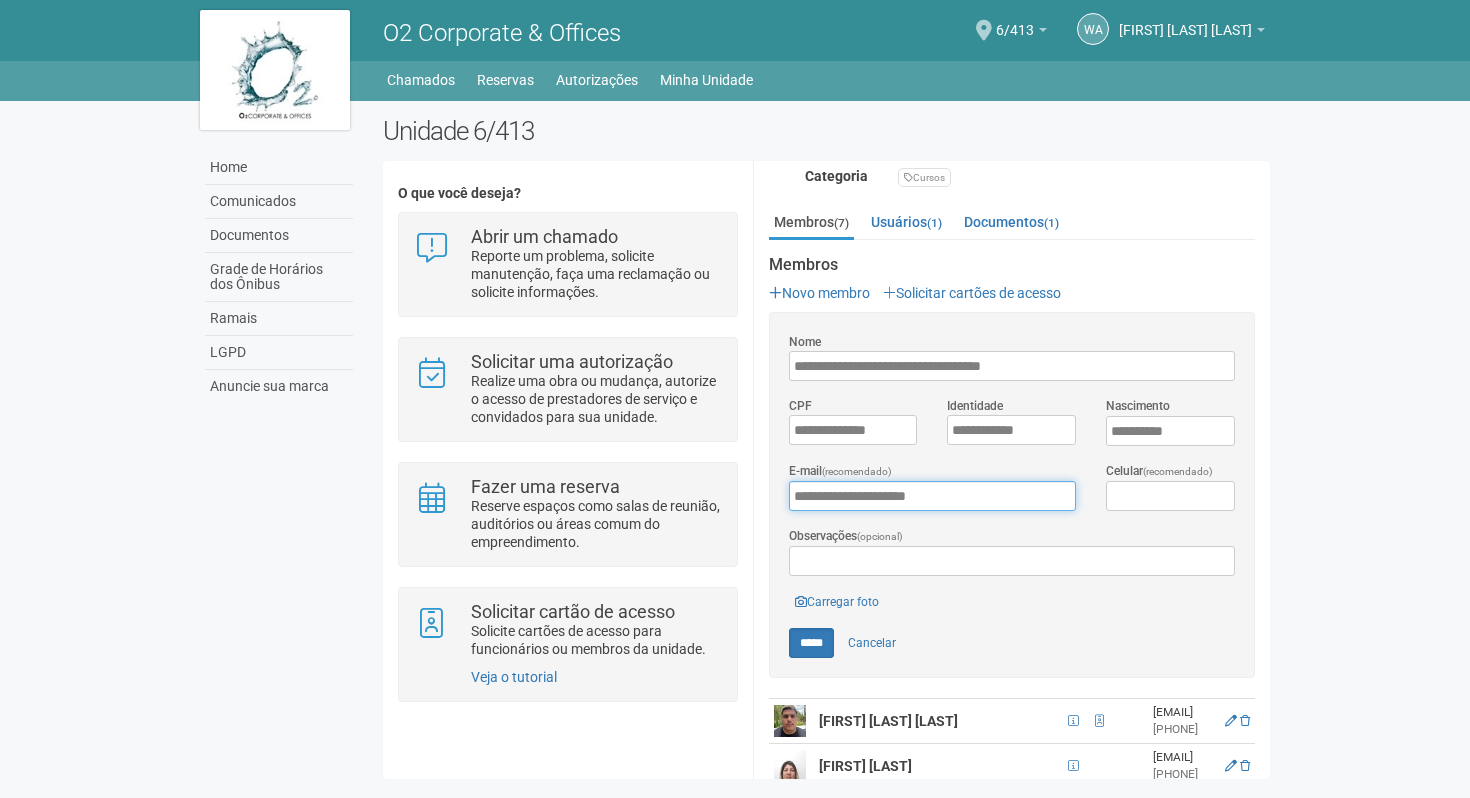 type on "**********" 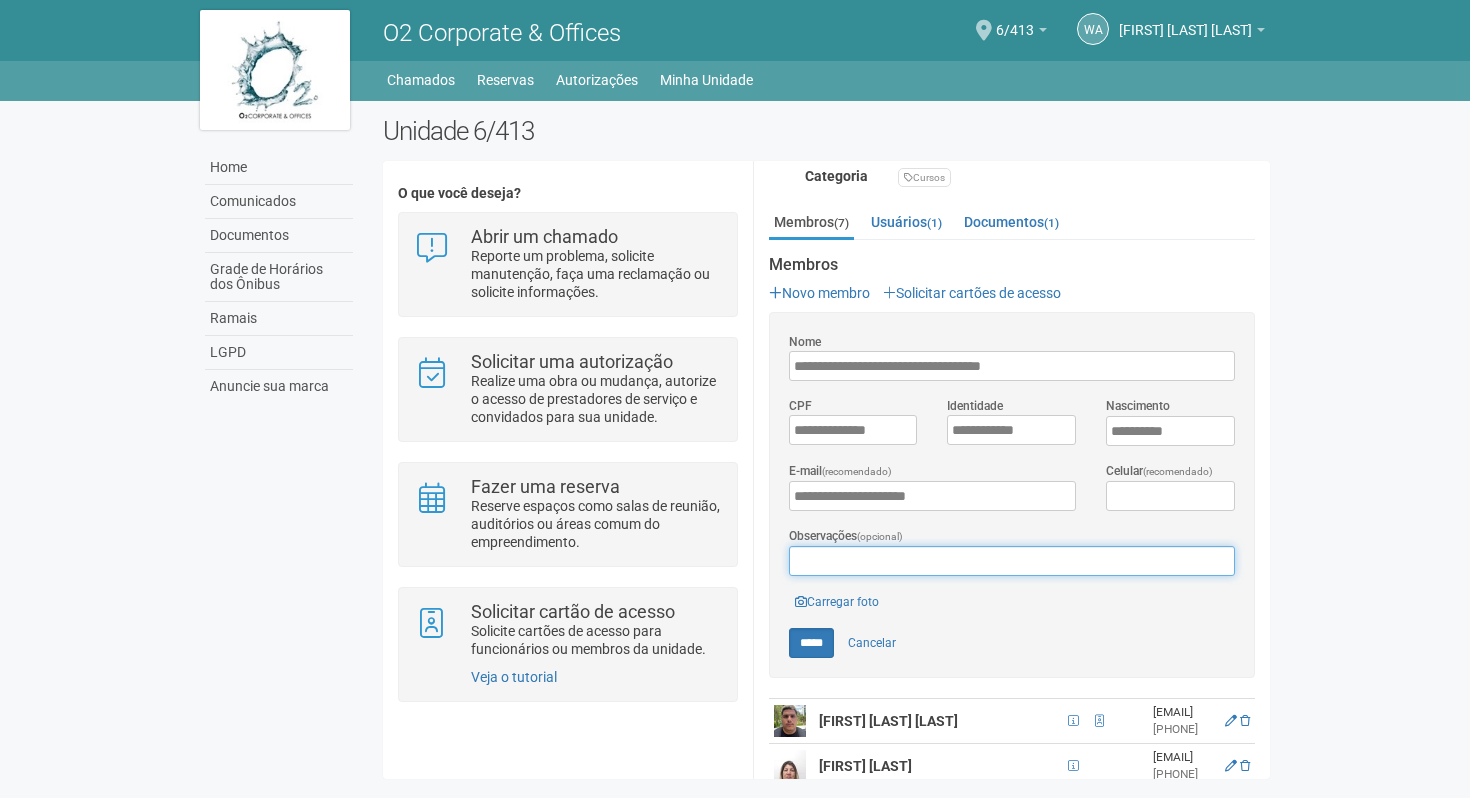 click on "Observações  (opcional)" at bounding box center [1012, 561] 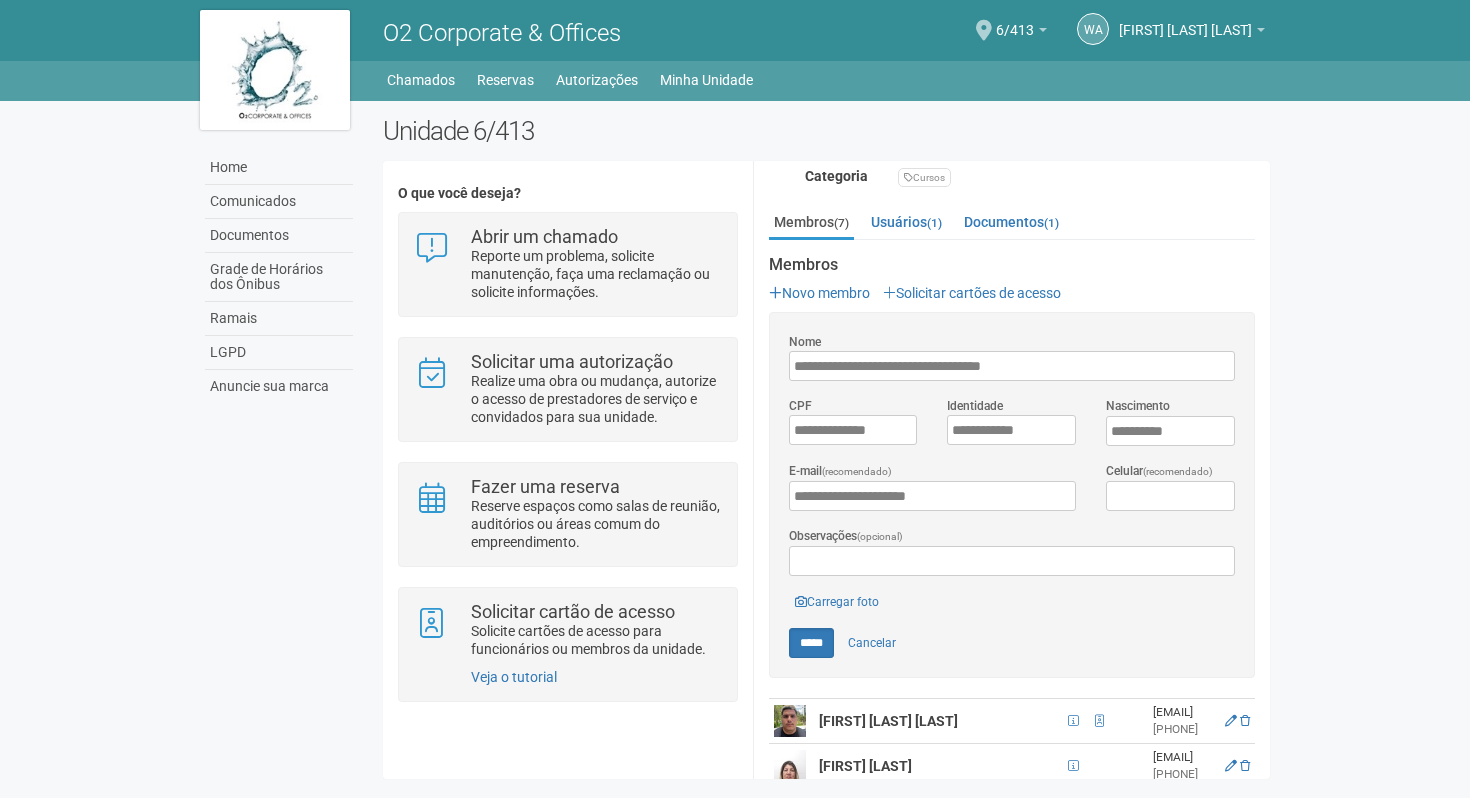 click on "**********" at bounding box center [1012, 493] 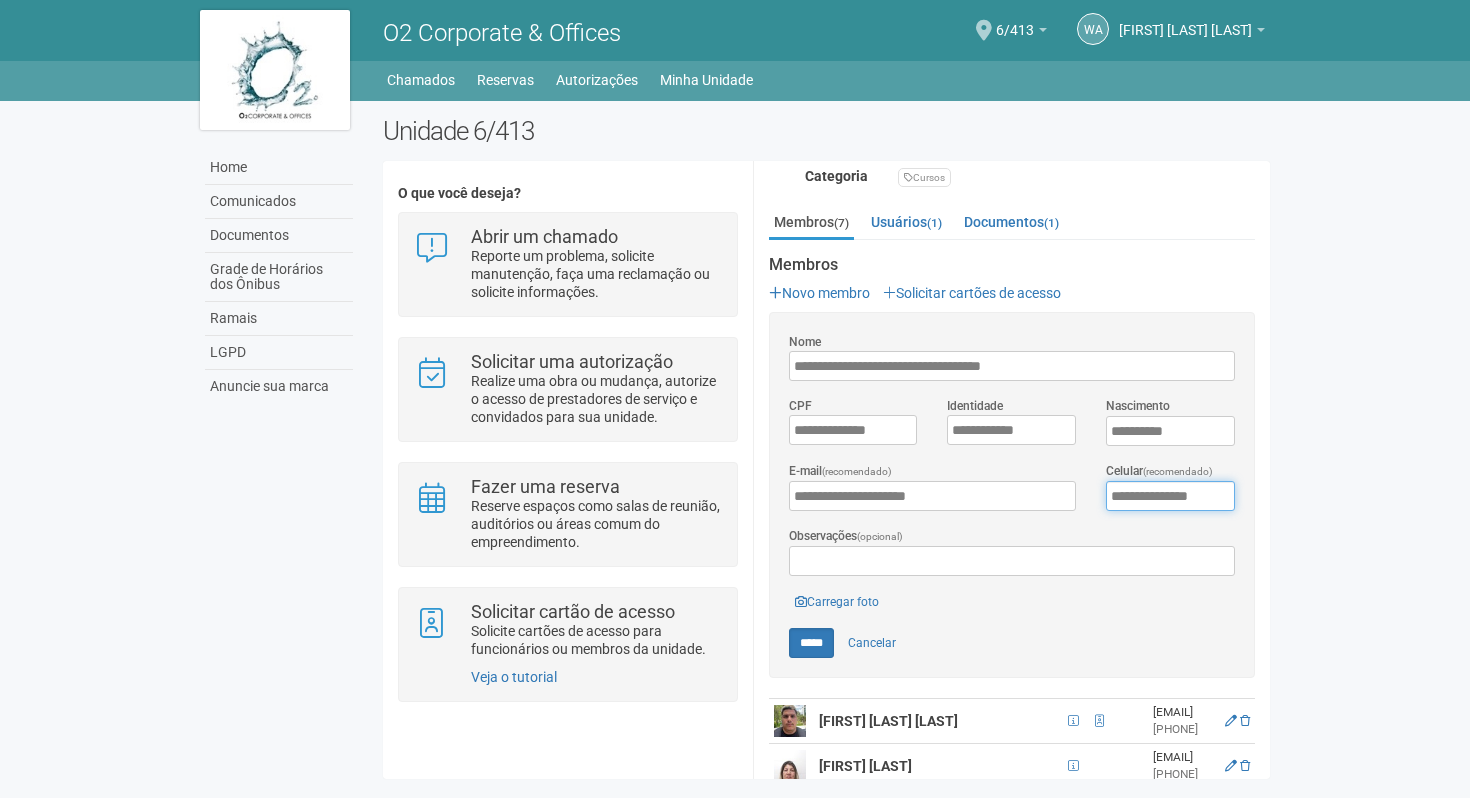 click on "**********" at bounding box center (1170, 496) 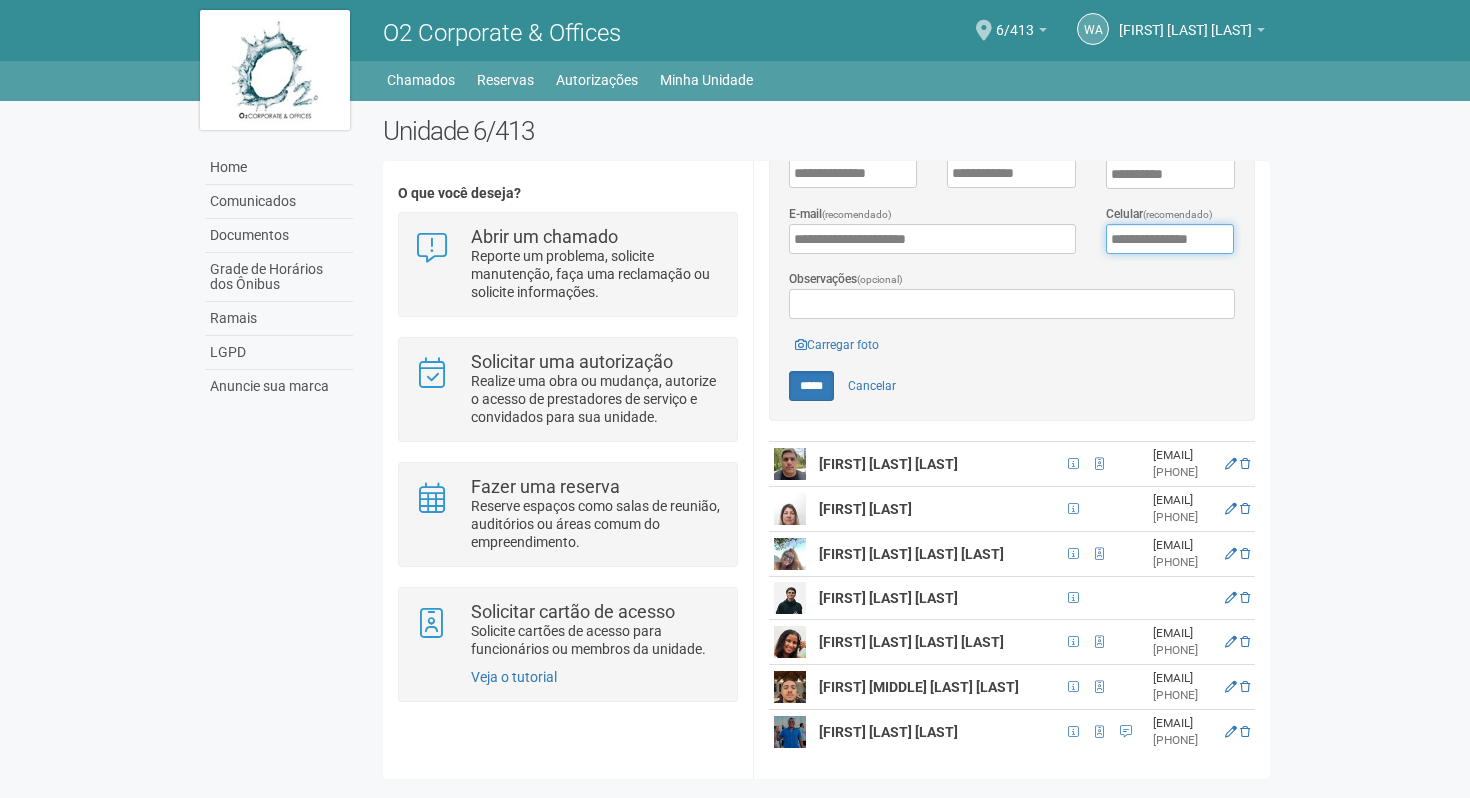scroll, scrollTop: 634, scrollLeft: 0, axis: vertical 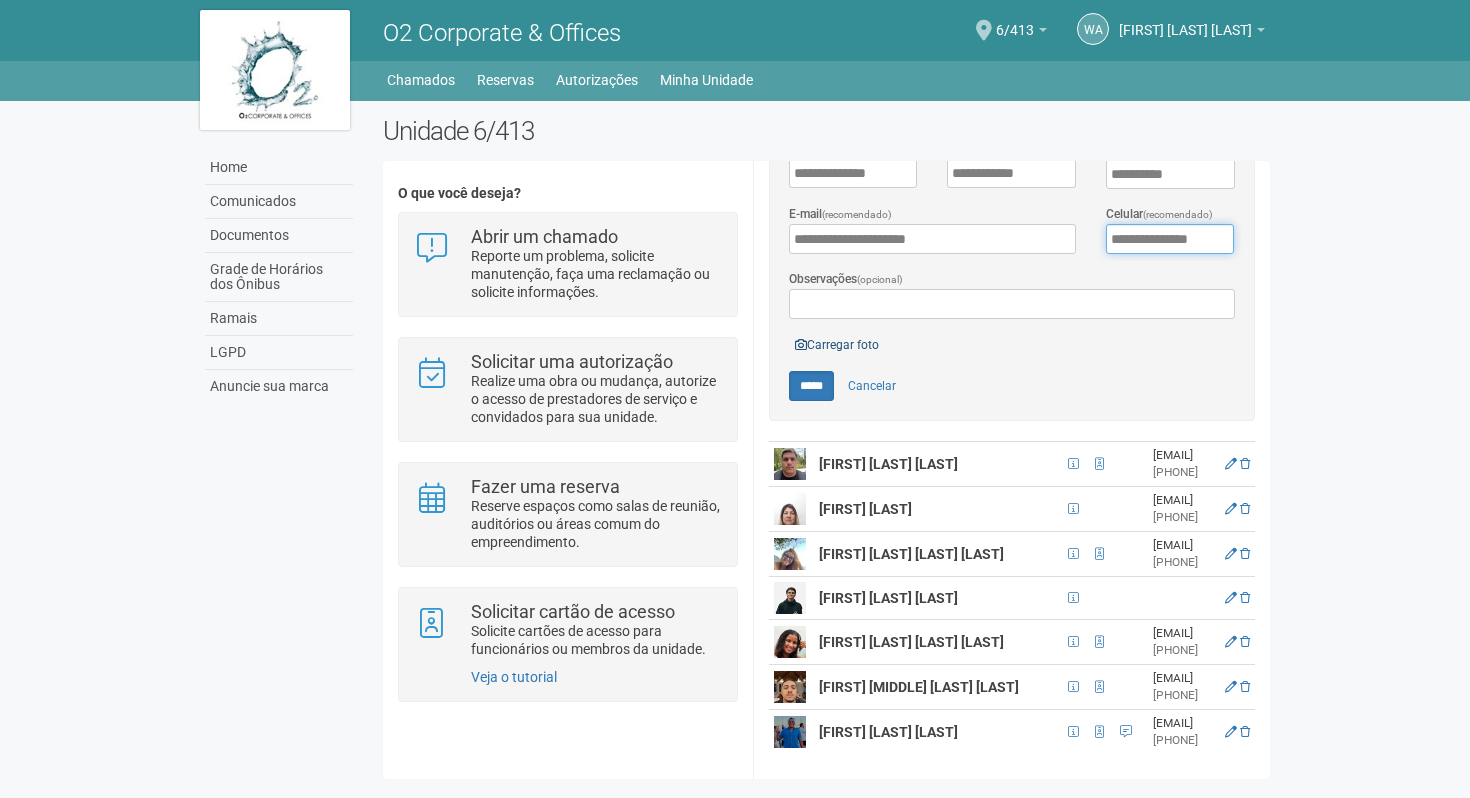 type on "**********" 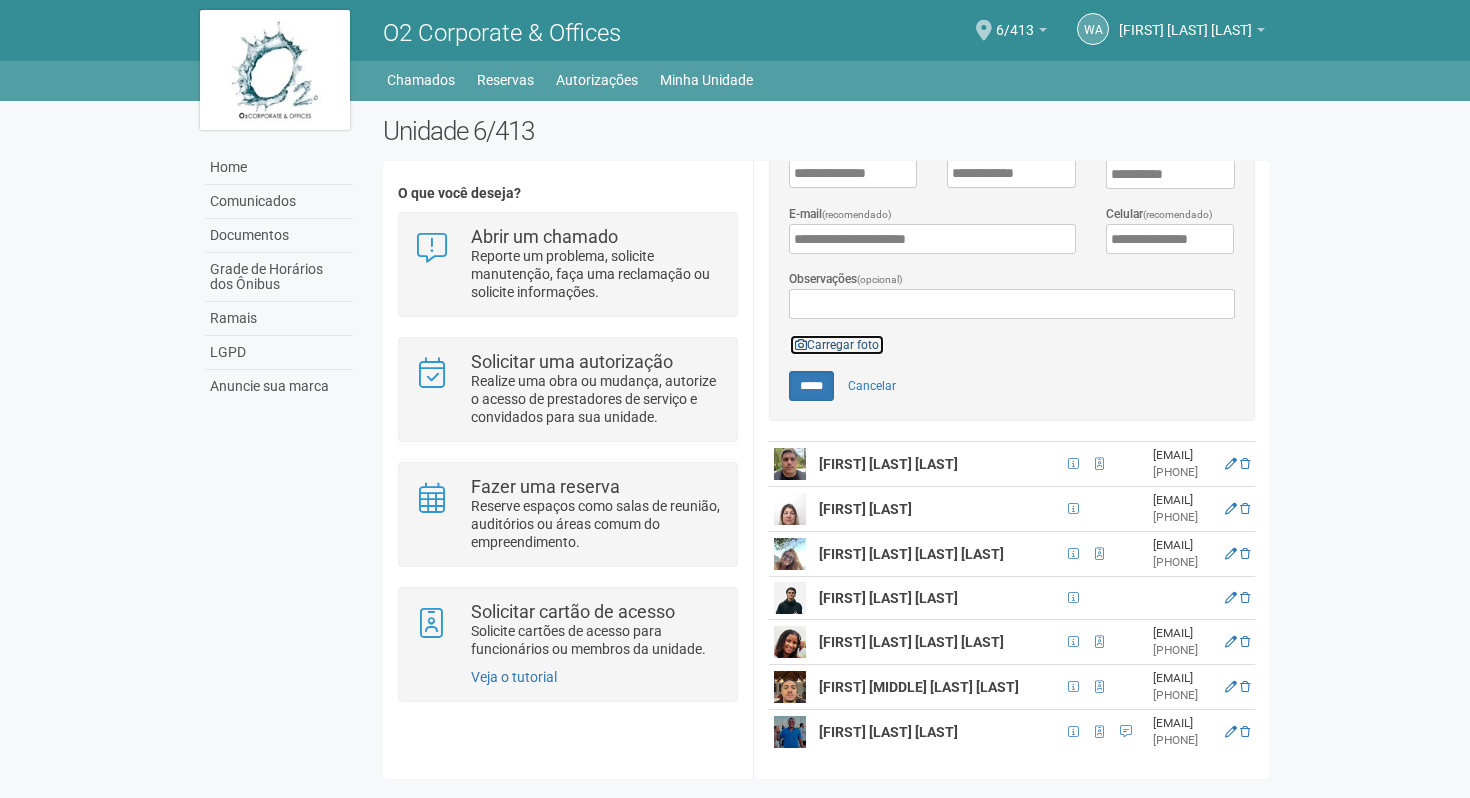 click on "Carregar foto" at bounding box center [837, 345] 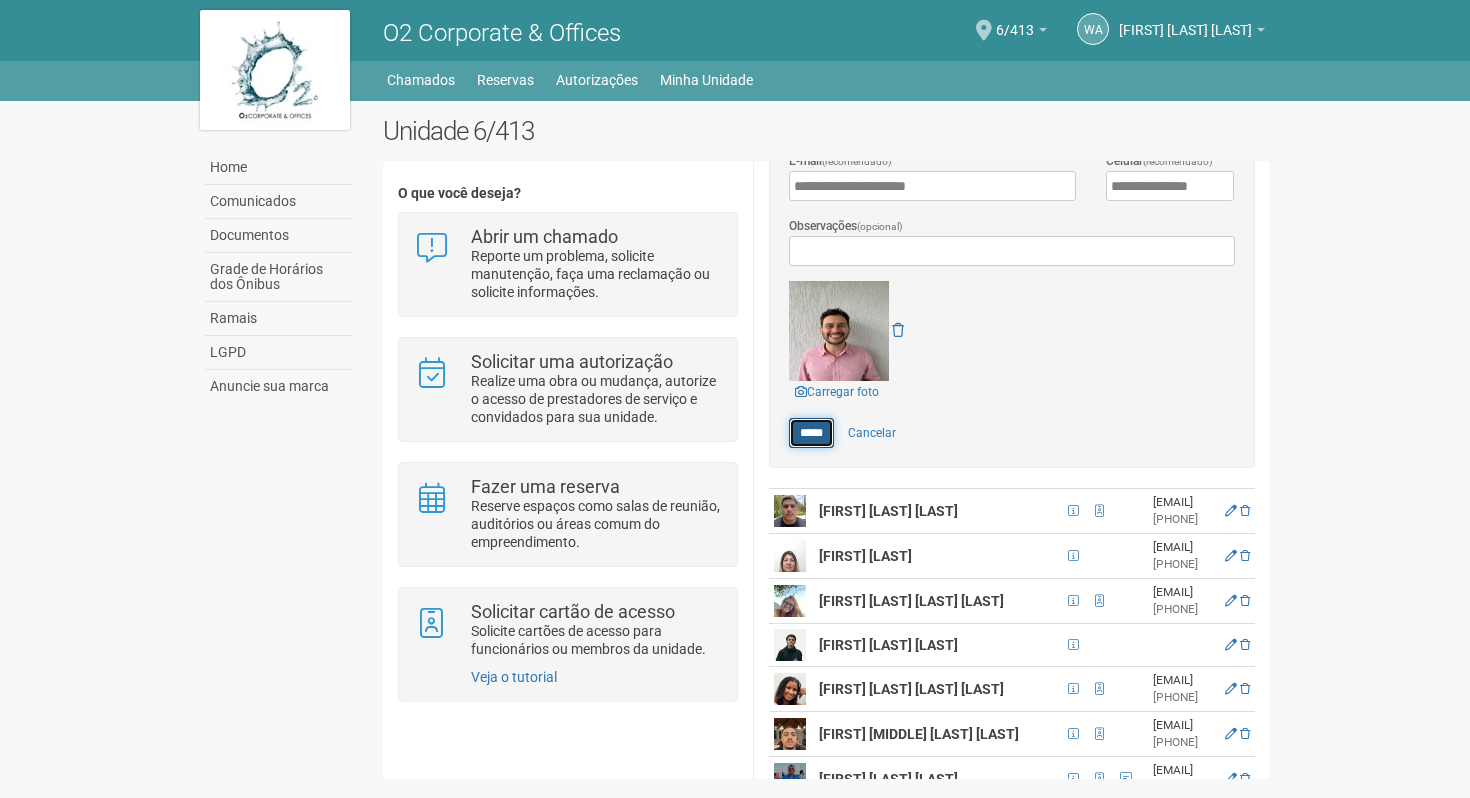 click on "*****" at bounding box center (811, 433) 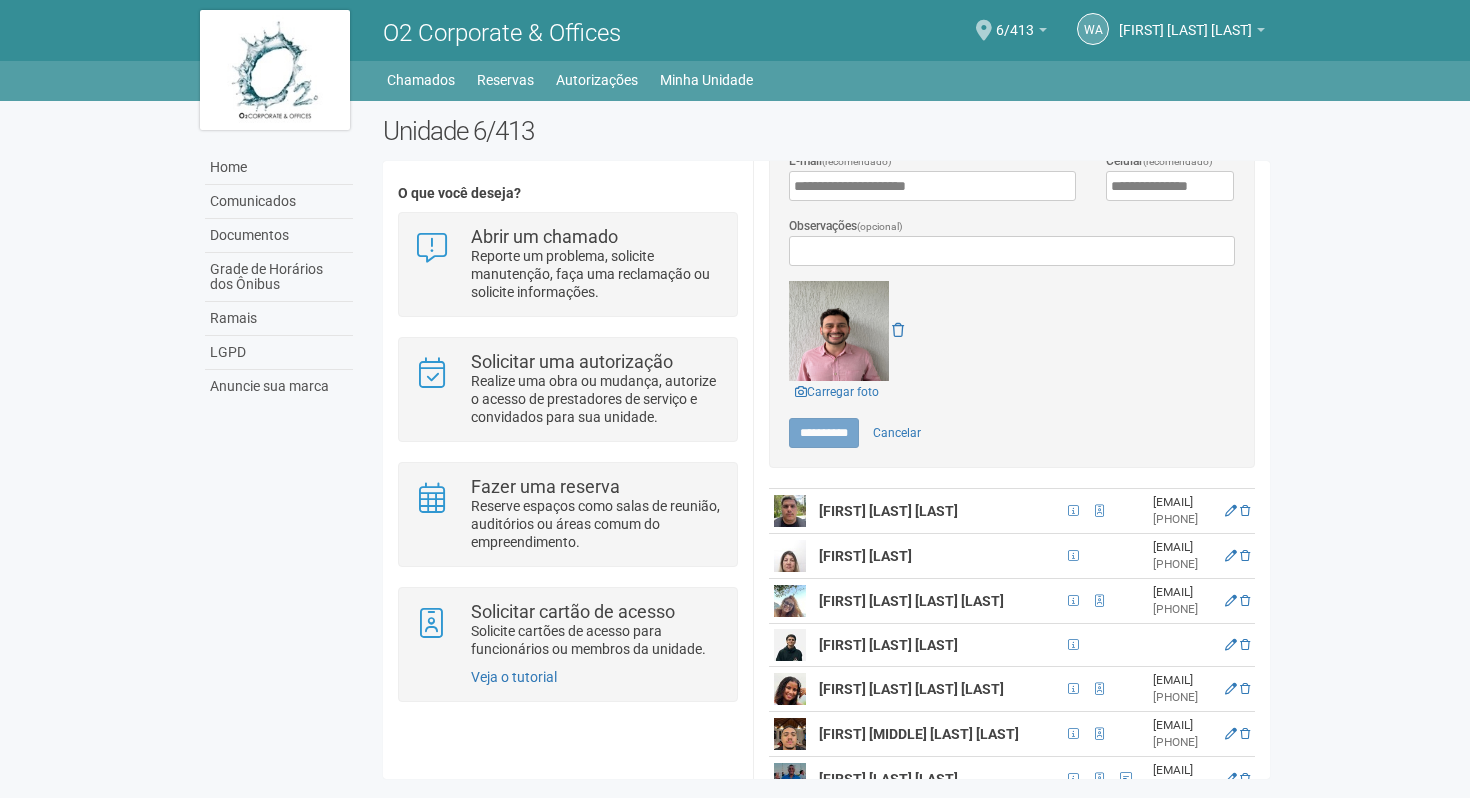 type on "*****" 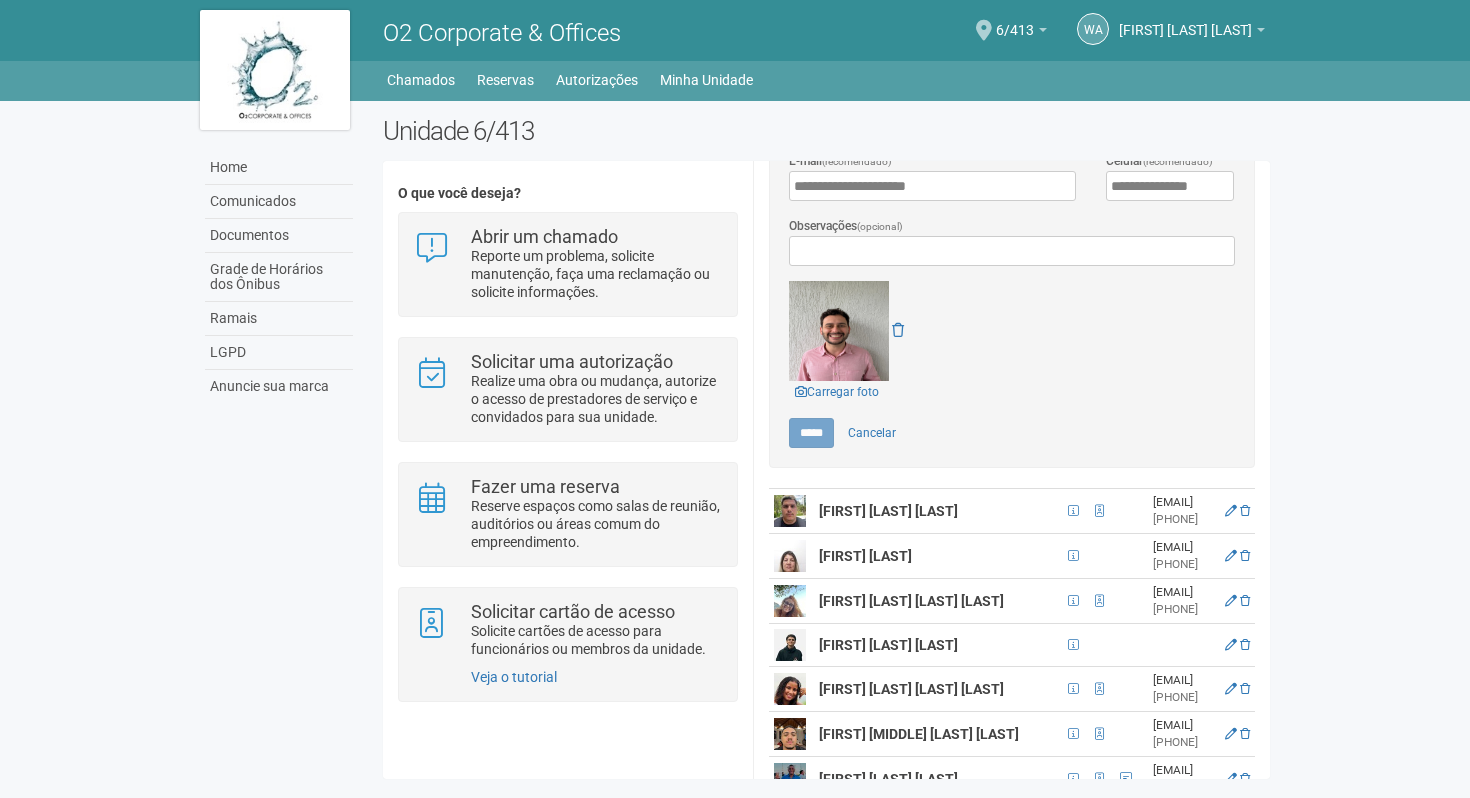 scroll, scrollTop: 0, scrollLeft: 0, axis: both 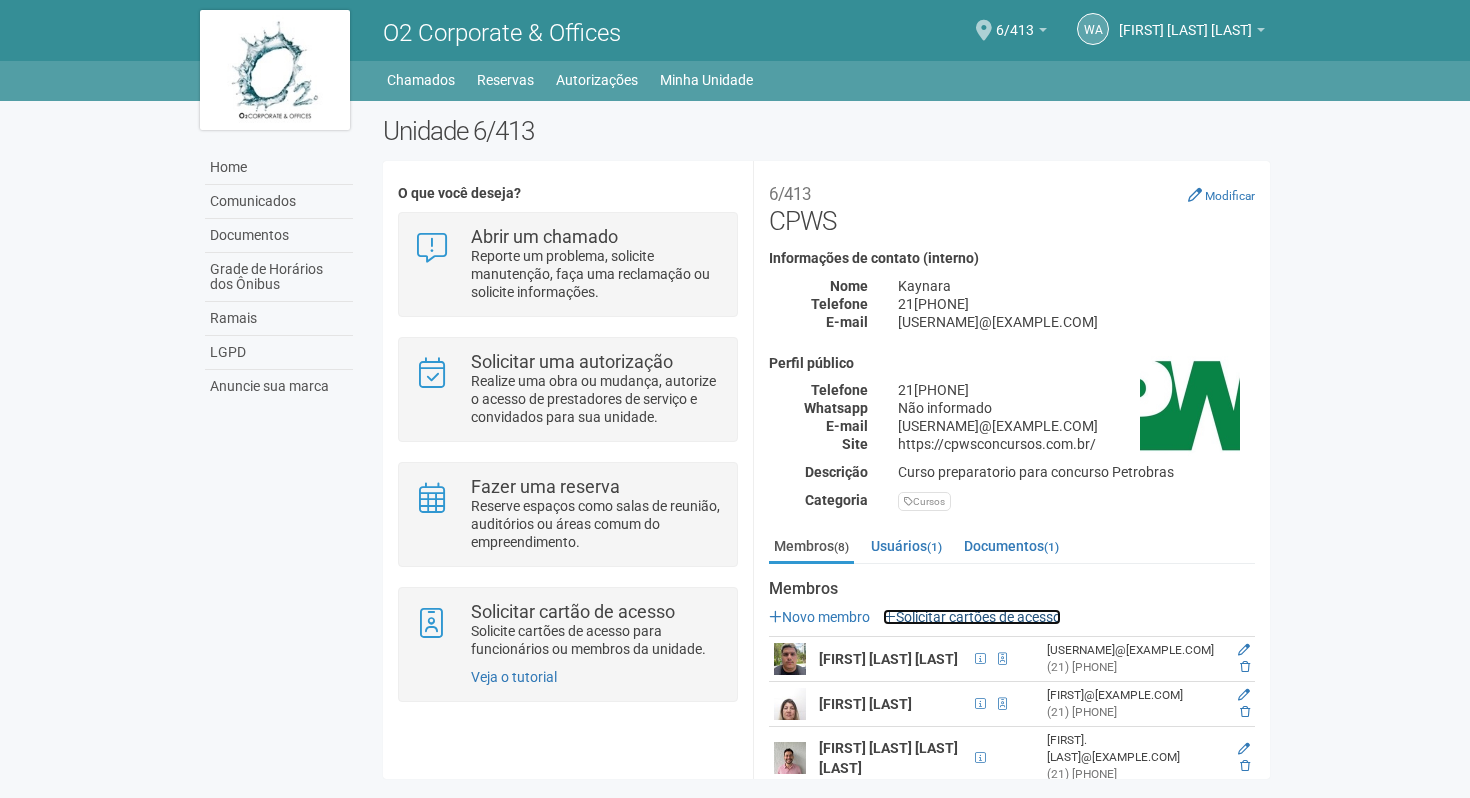 click on "Solicitar cartões de acesso" at bounding box center (972, 617) 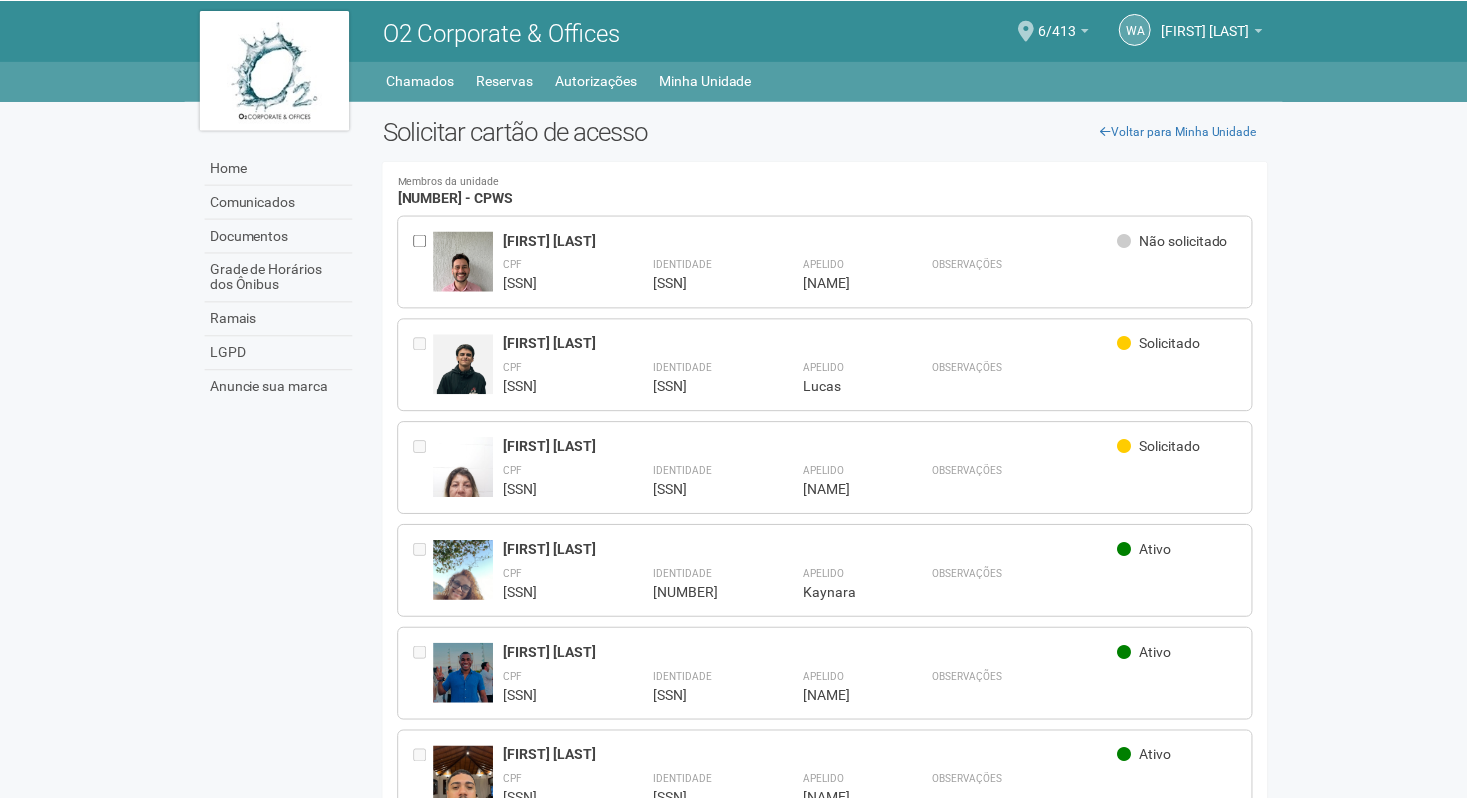 scroll, scrollTop: 0, scrollLeft: 0, axis: both 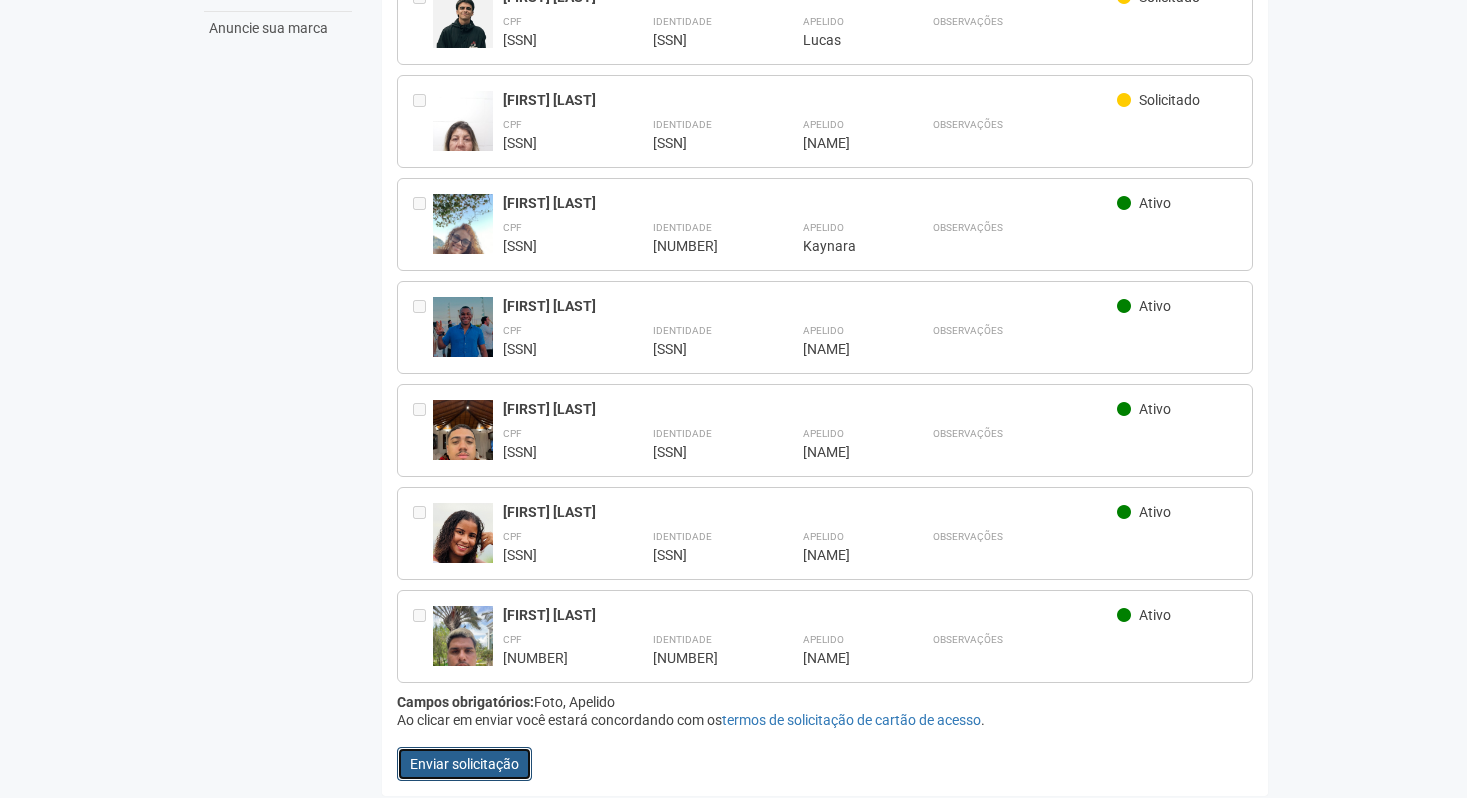 click on "Enviar solicitação" at bounding box center (464, 764) 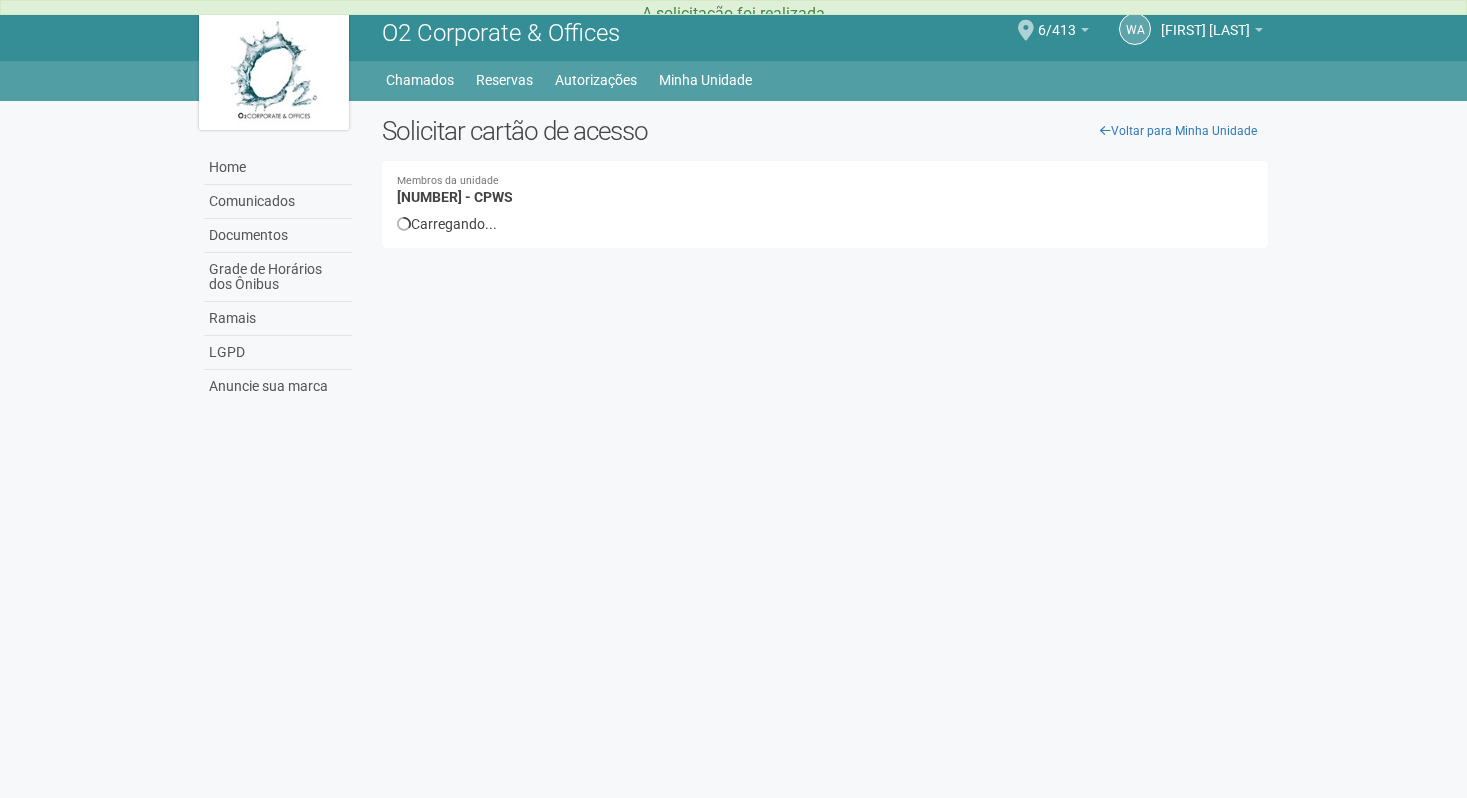scroll, scrollTop: 0, scrollLeft: 0, axis: both 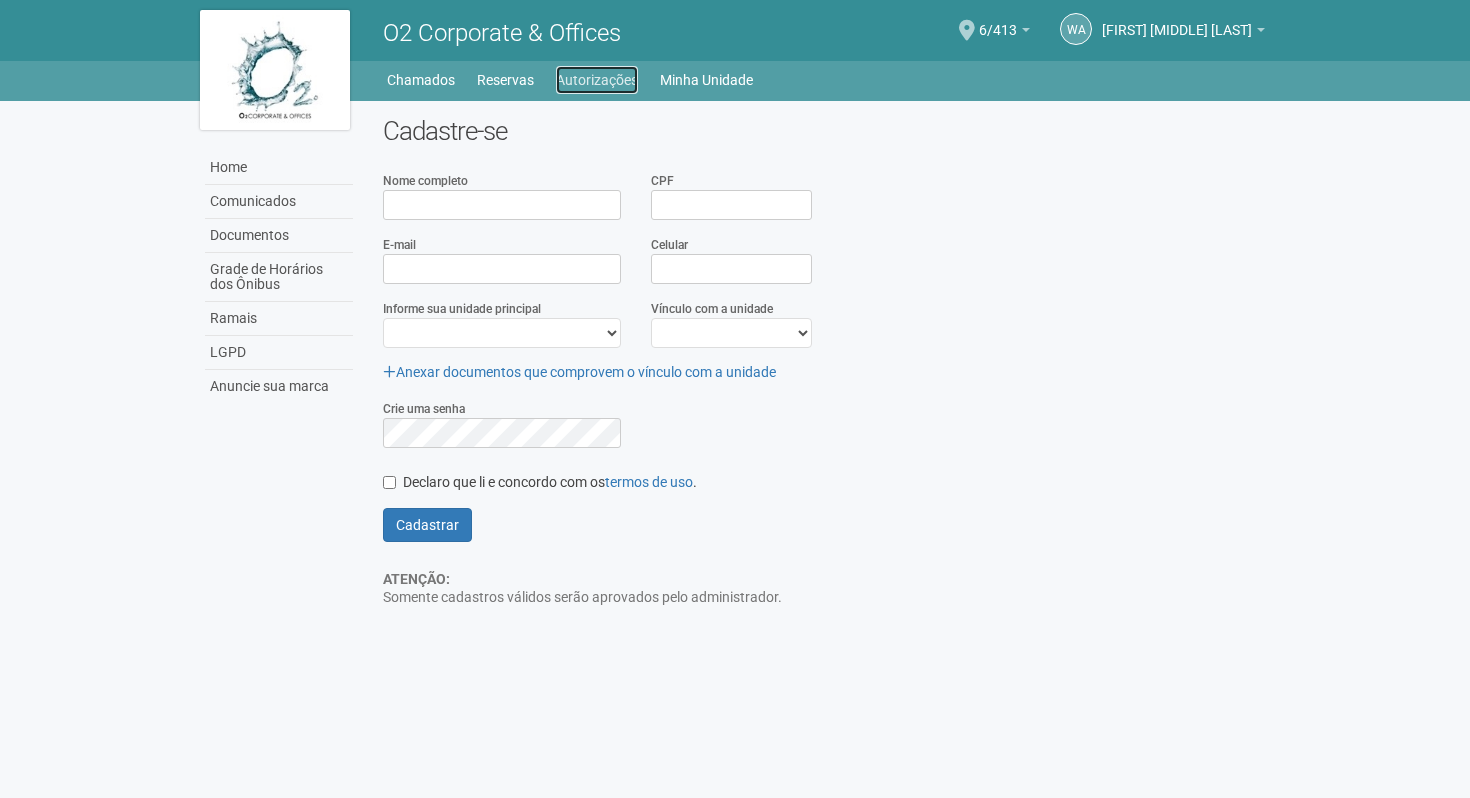click on "Autorizações" at bounding box center [597, 80] 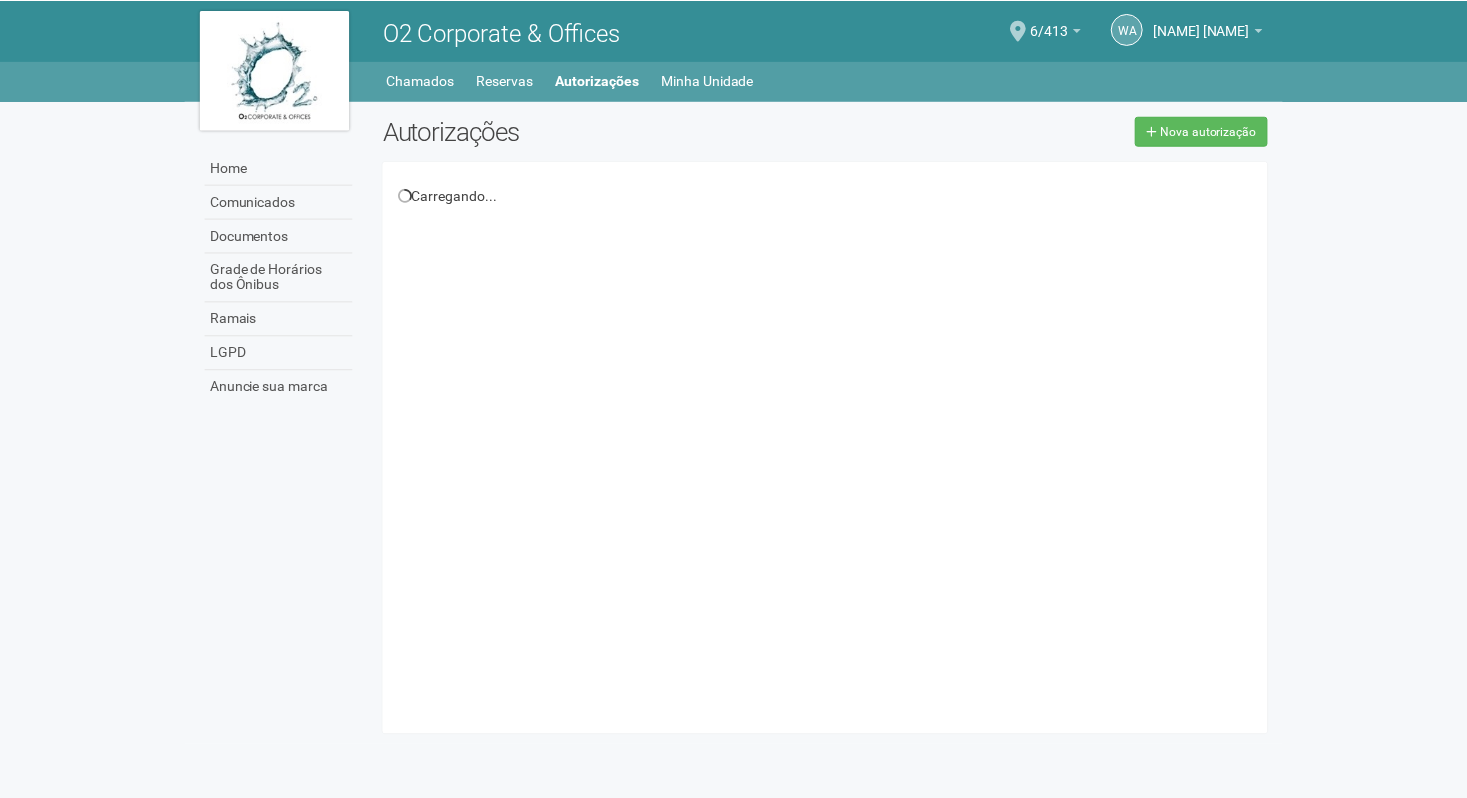 scroll, scrollTop: 0, scrollLeft: 0, axis: both 